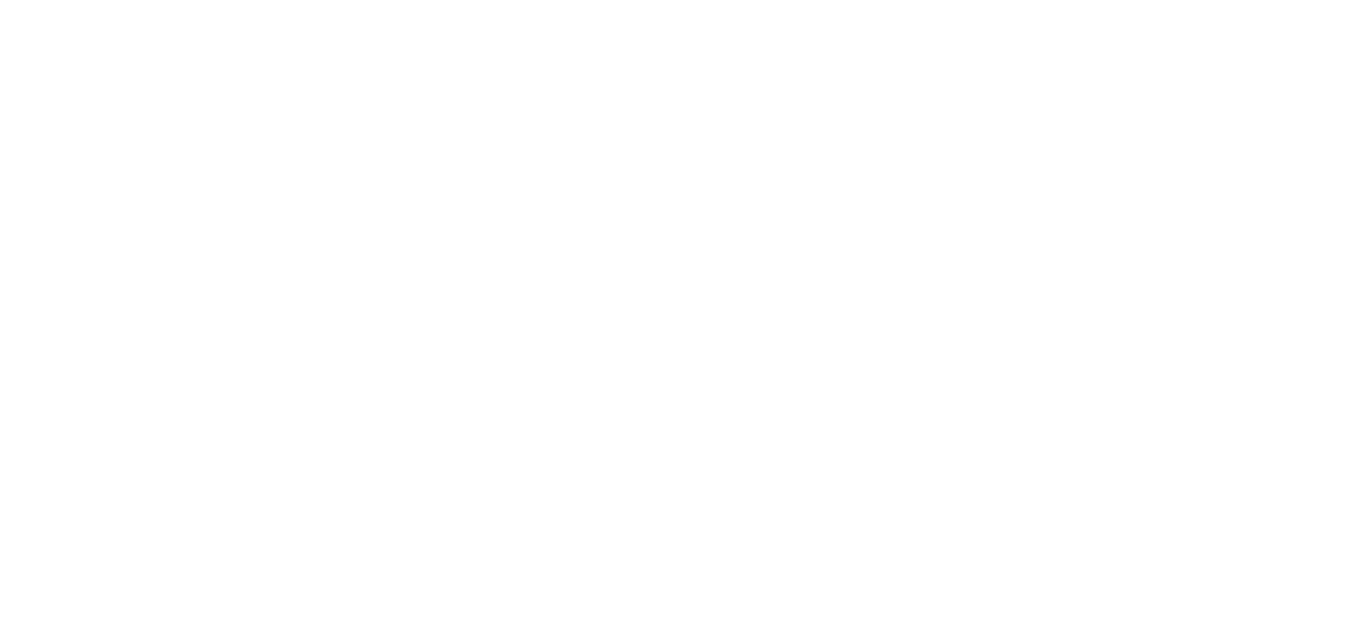 scroll, scrollTop: 0, scrollLeft: 0, axis: both 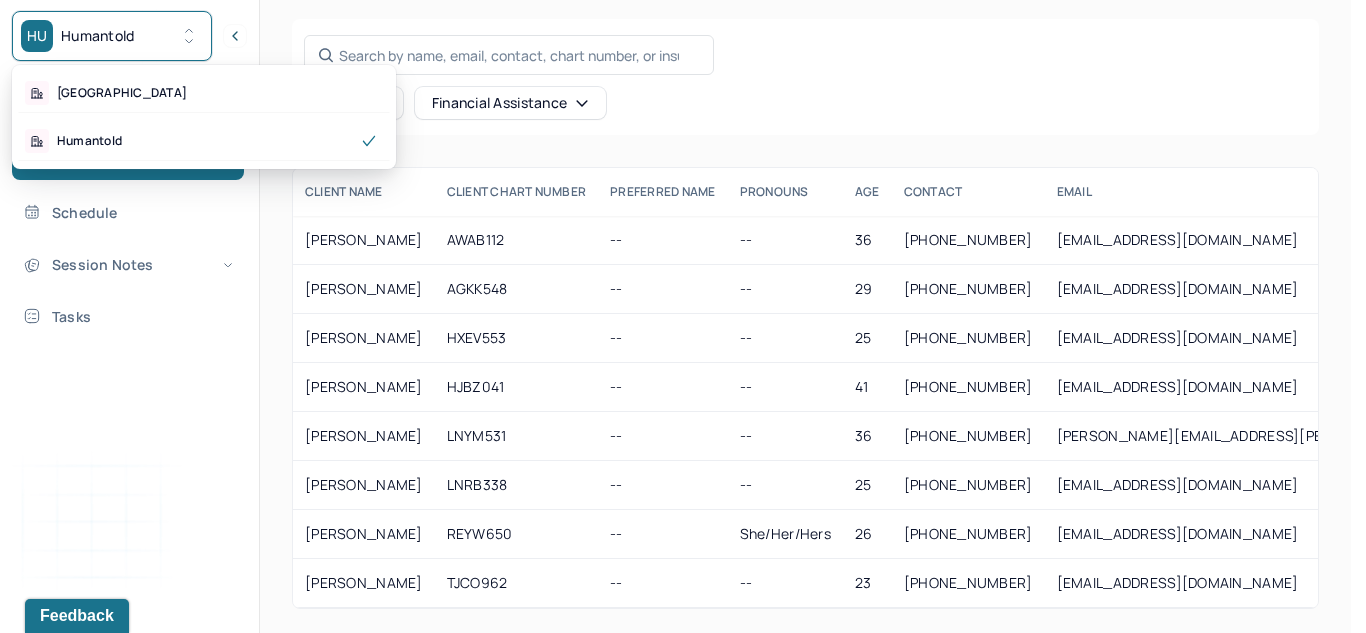 click on "HU Humantold" at bounding box center [112, 36] 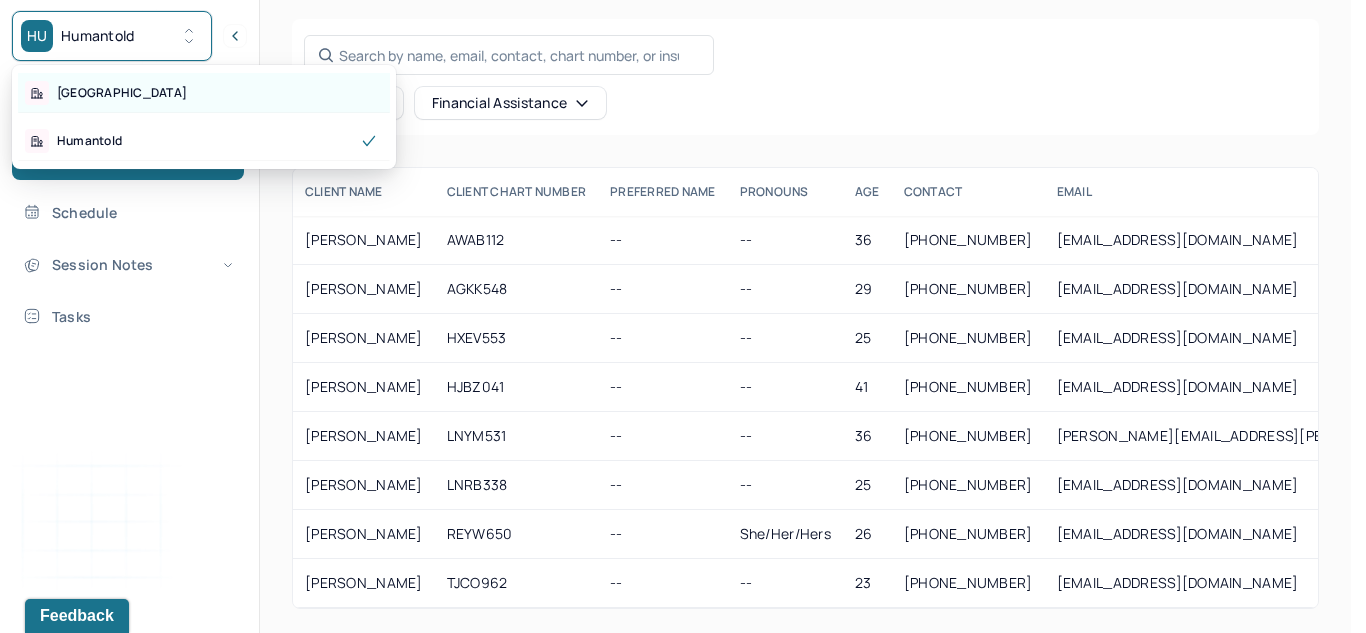 click on "Park Hill" at bounding box center (204, 93) 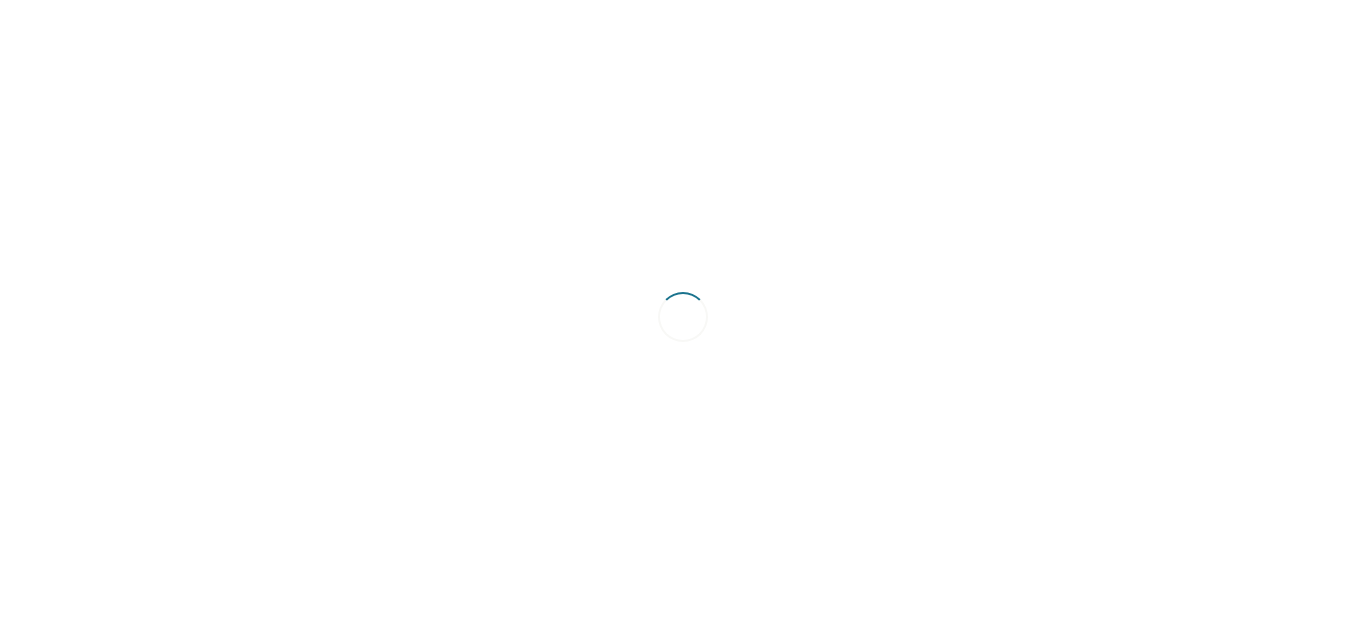 scroll, scrollTop: 0, scrollLeft: 0, axis: both 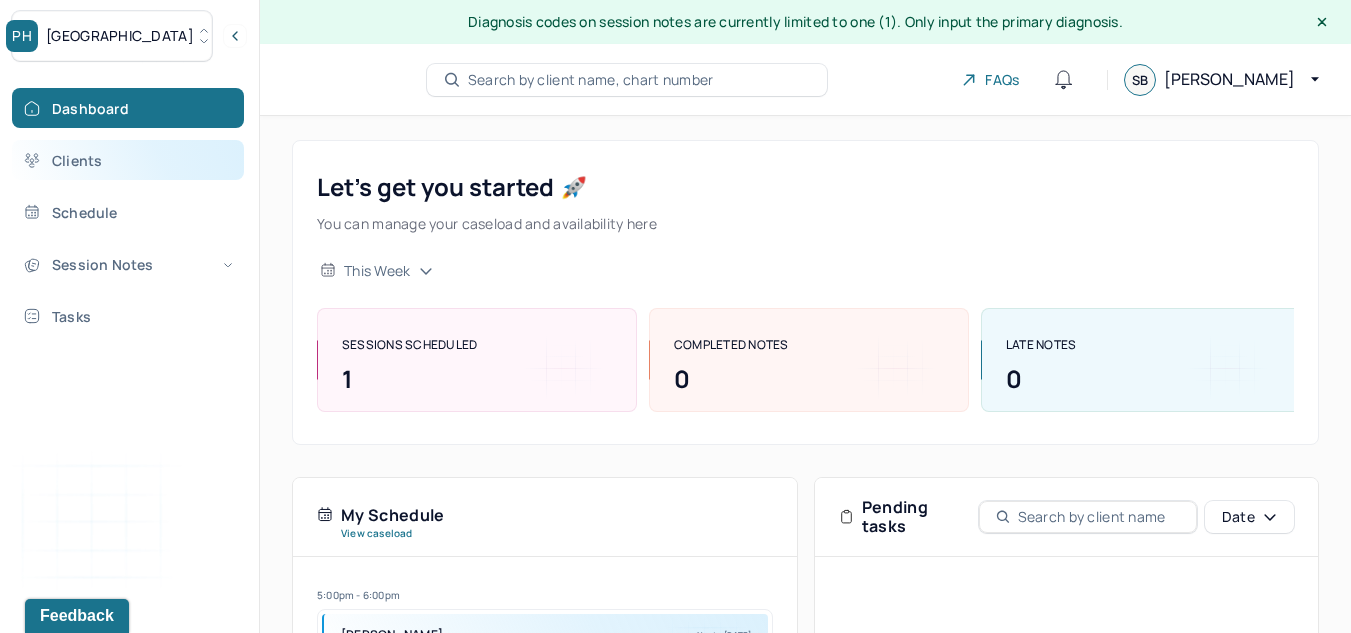 click on "Clients" at bounding box center [128, 160] 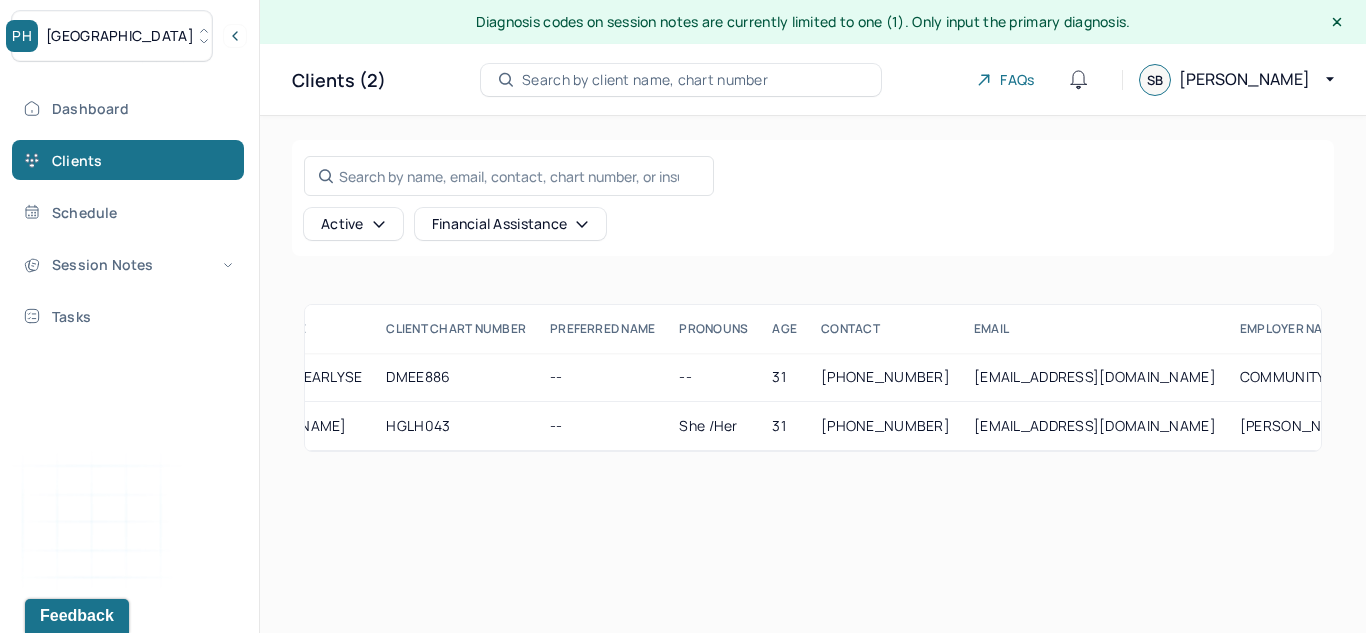 scroll, scrollTop: 0, scrollLeft: 0, axis: both 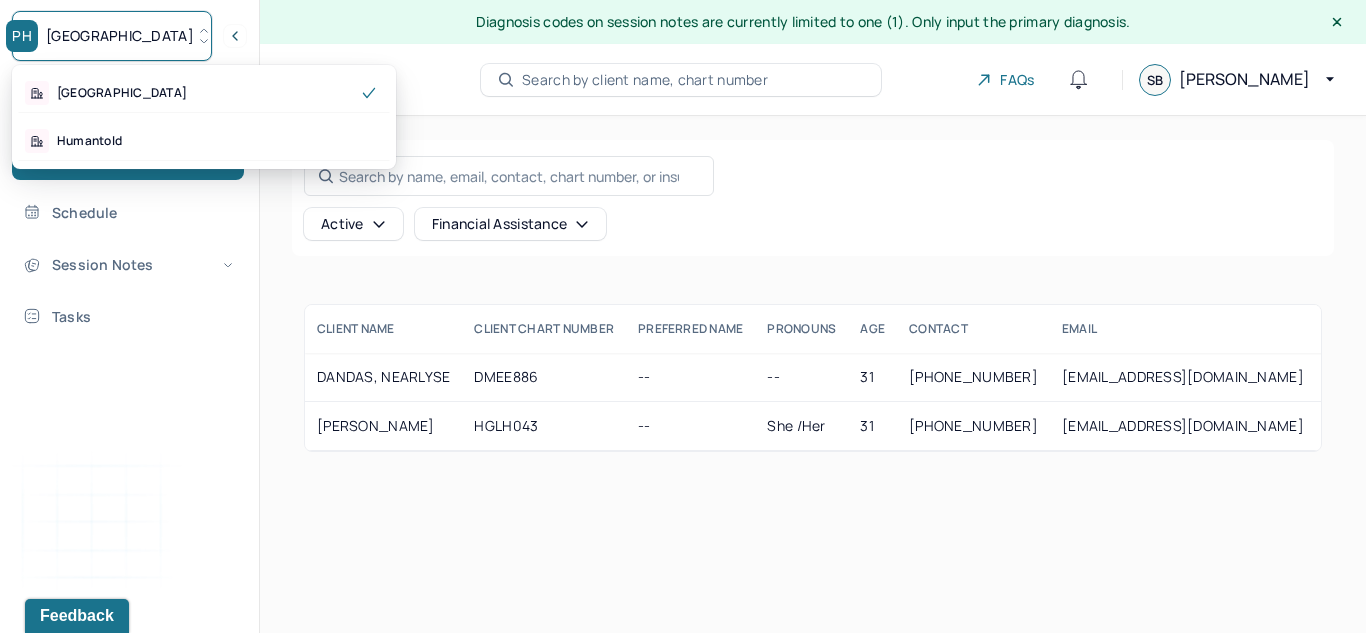 click on "PH Park Hill" at bounding box center (112, 36) 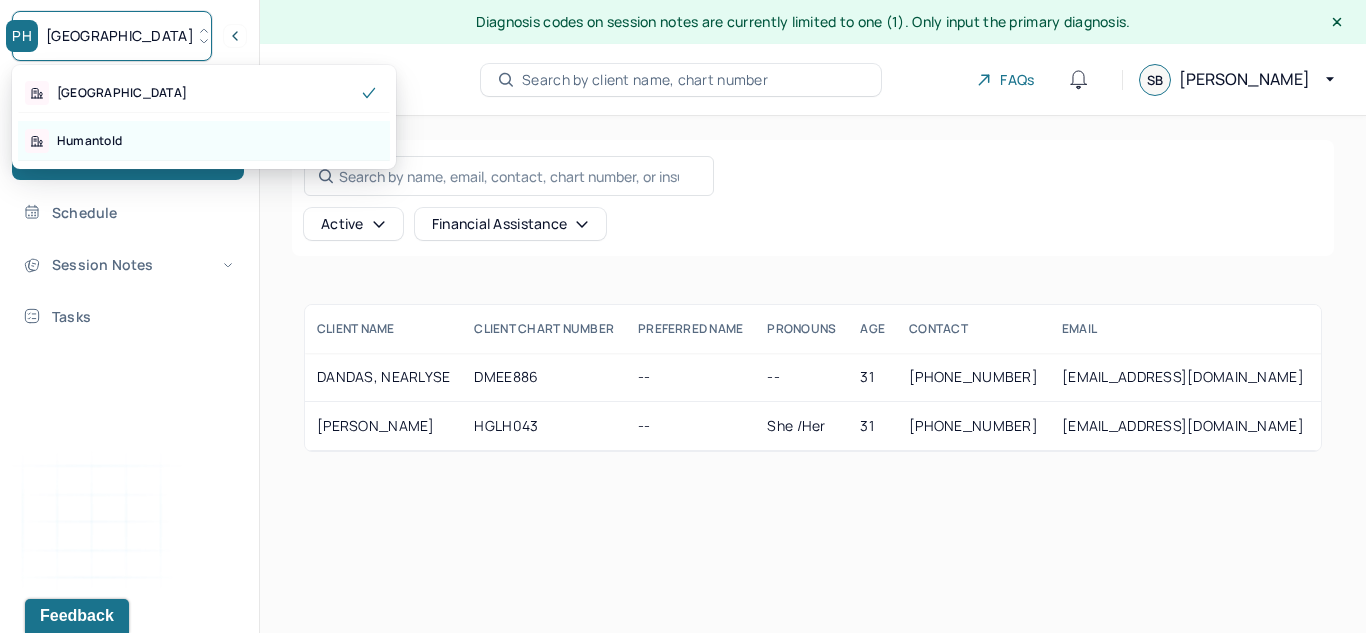 click on "Humantold" at bounding box center [204, 141] 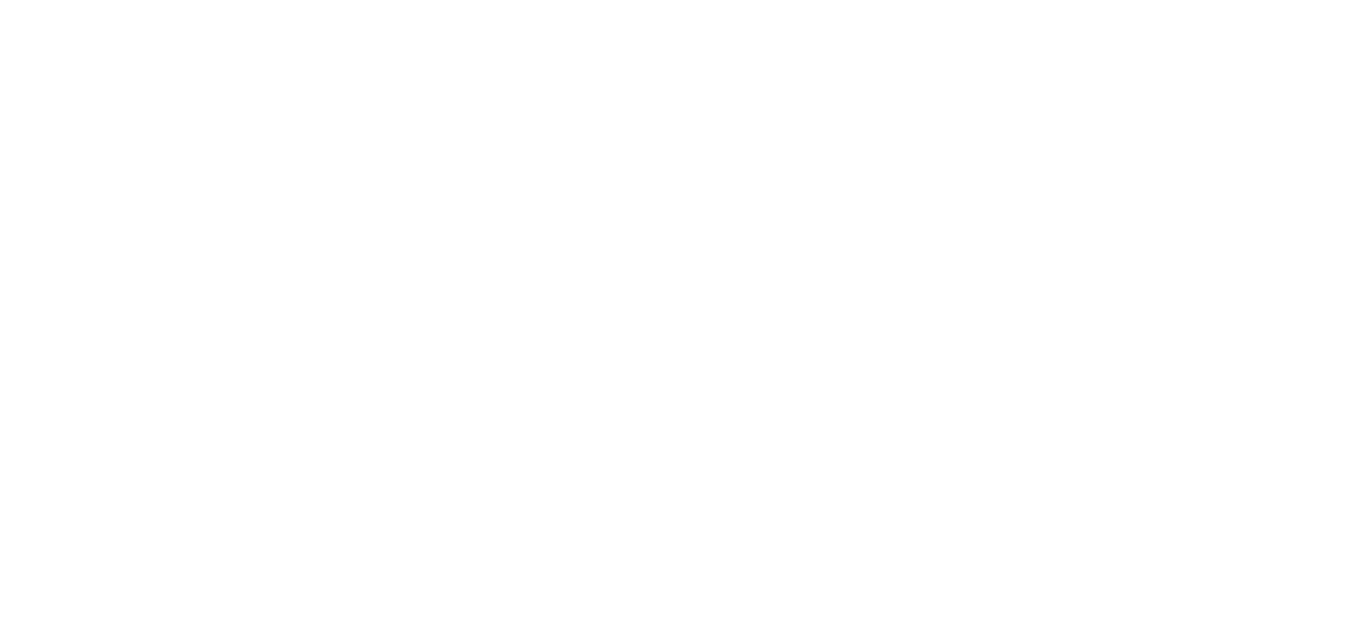 scroll, scrollTop: 0, scrollLeft: 0, axis: both 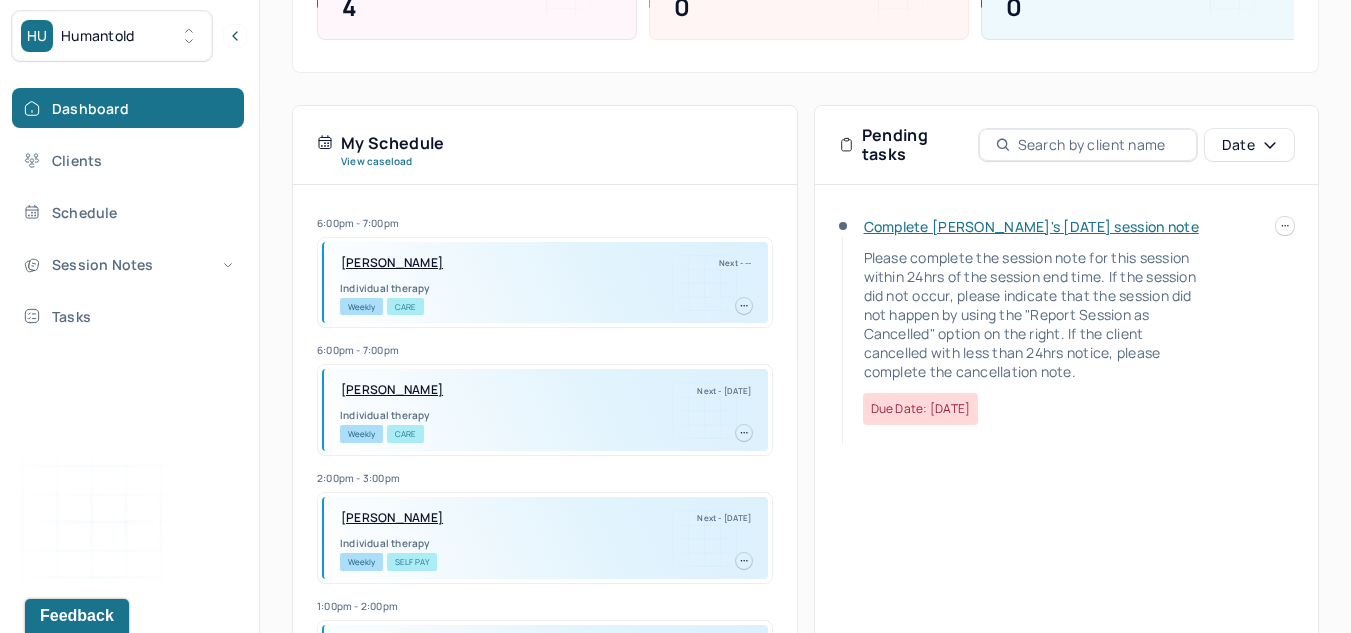 click on "Complete [PERSON_NAME]'s [DATE] session note" at bounding box center (1031, 226) 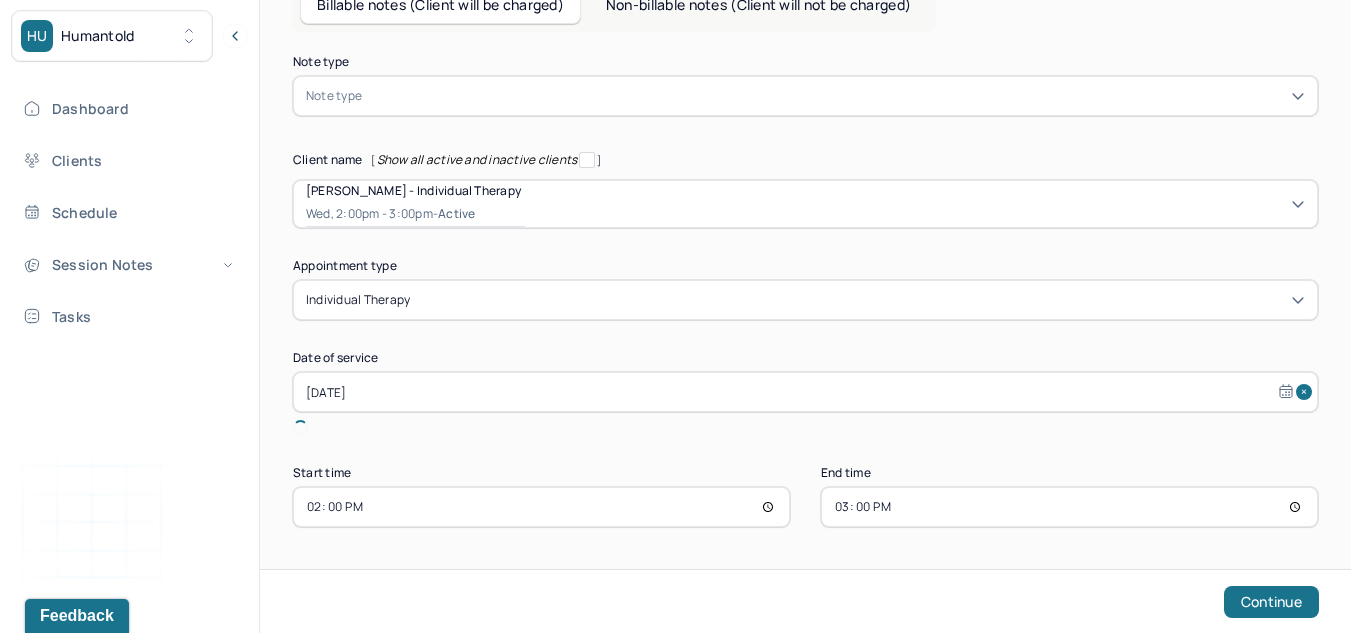 scroll, scrollTop: 95, scrollLeft: 0, axis: vertical 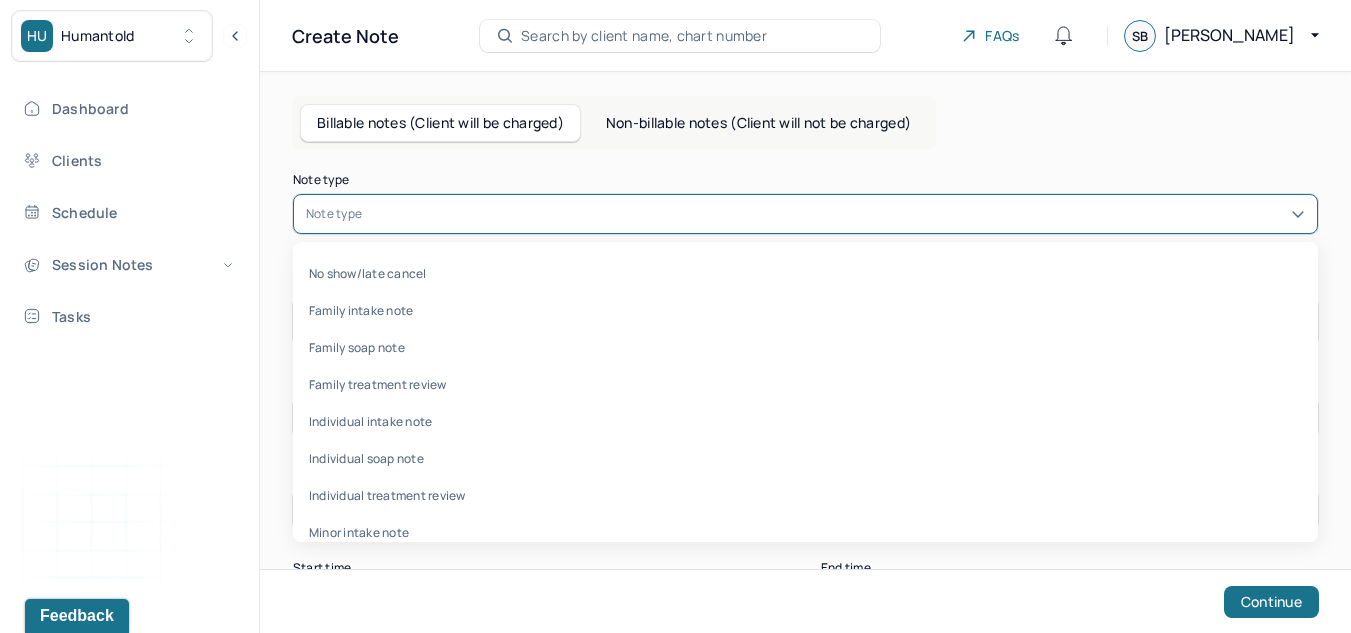 click at bounding box center (835, 214) 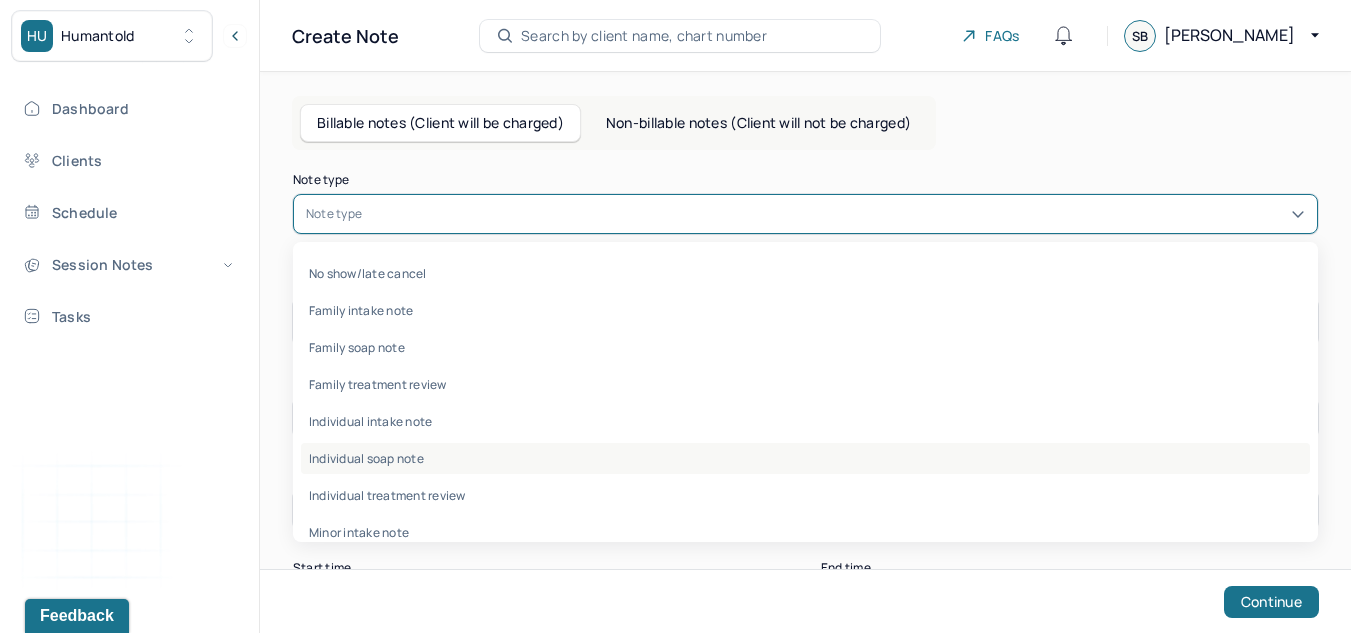 click on "Individual soap note" at bounding box center [805, 458] 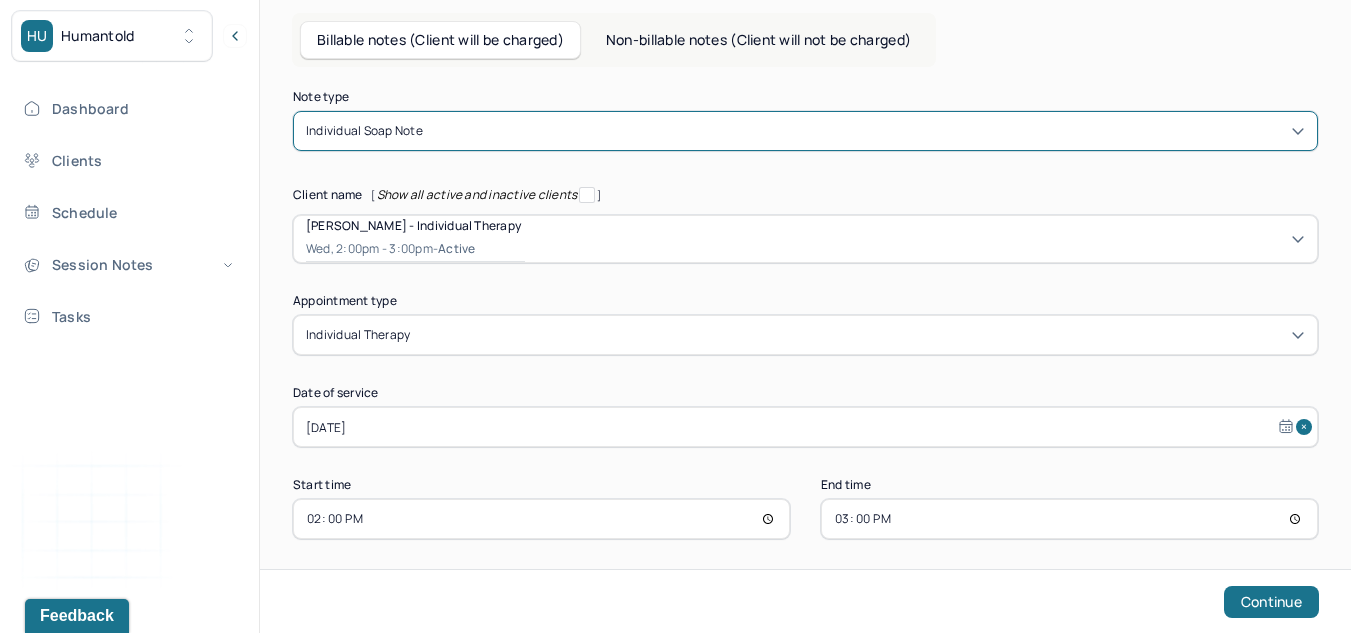 scroll, scrollTop: 95, scrollLeft: 0, axis: vertical 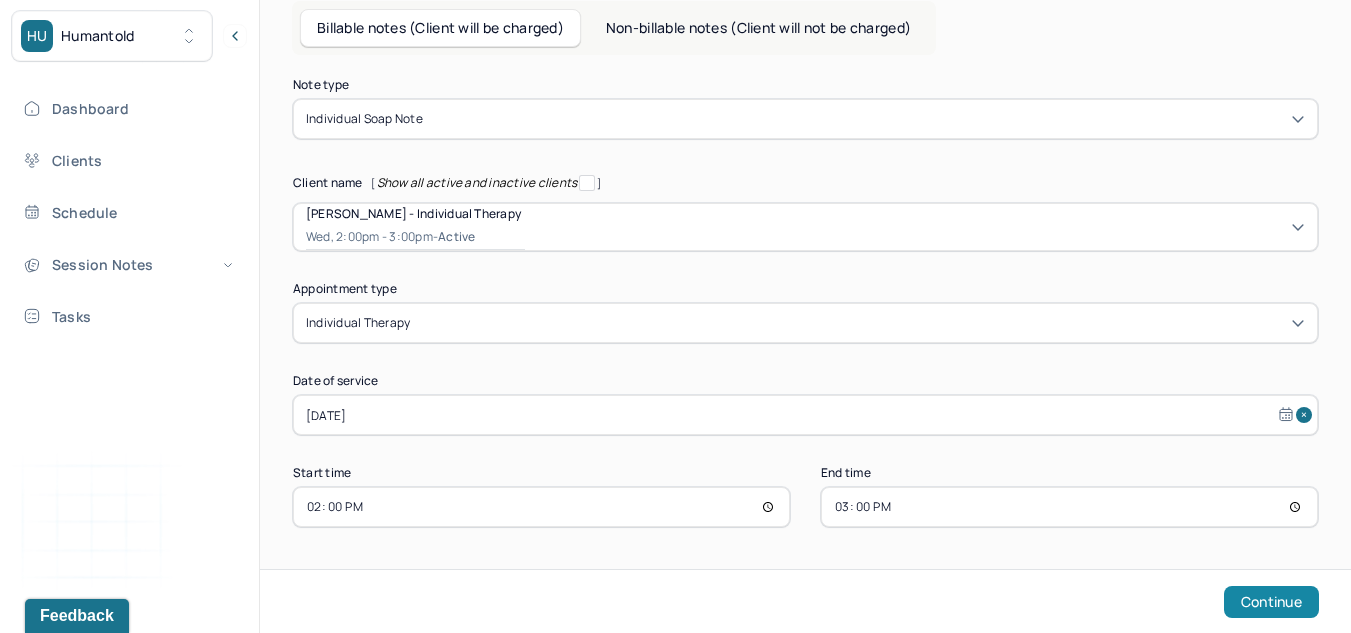click on "Continue" at bounding box center (1271, 602) 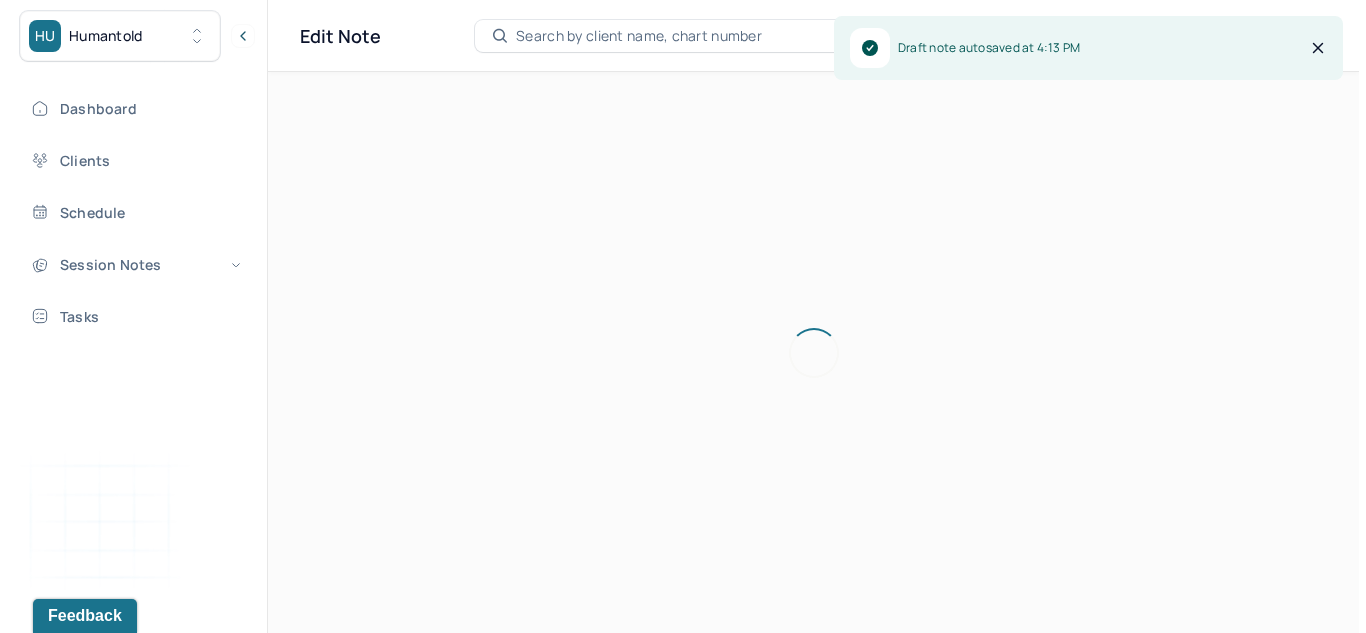 scroll, scrollTop: 0, scrollLeft: 0, axis: both 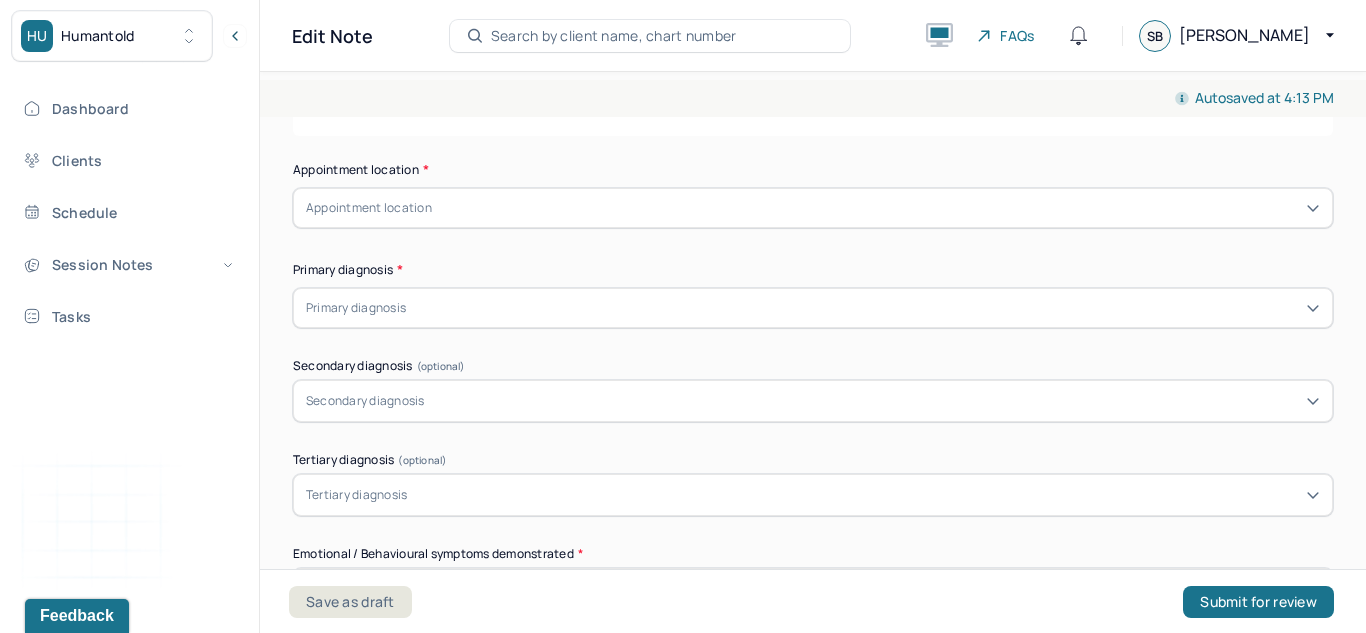 click on "Appointment location" at bounding box center (813, 208) 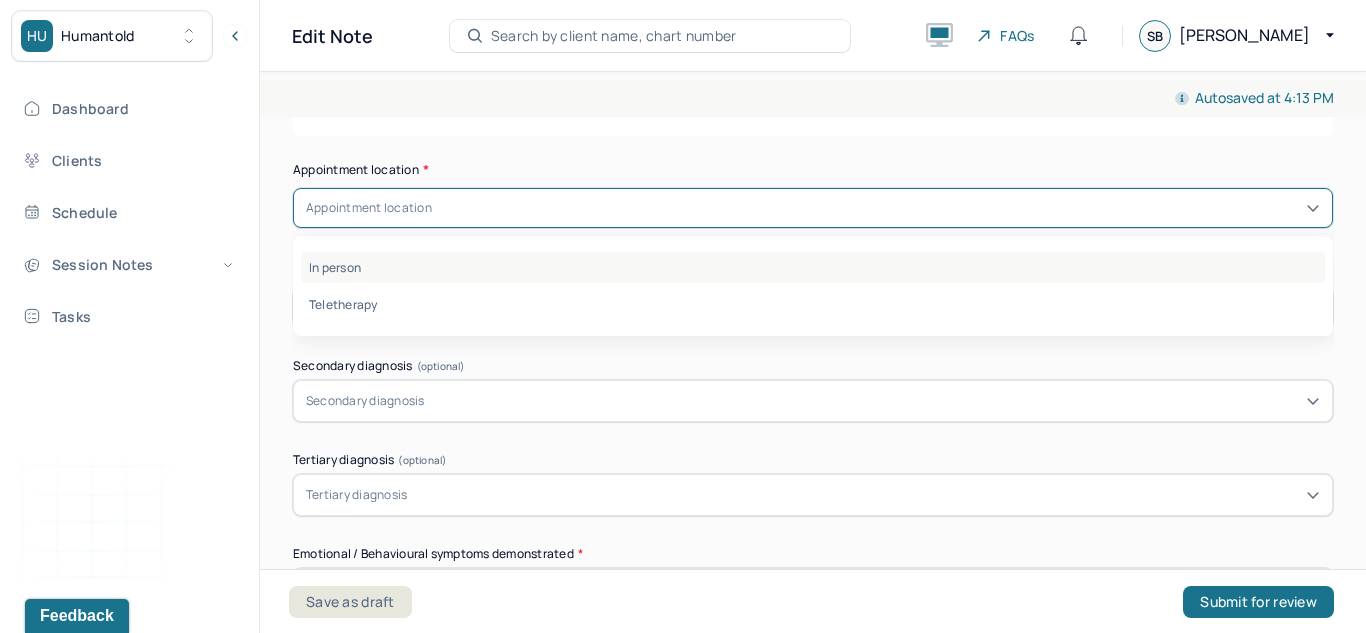 click on "In person" at bounding box center (813, 267) 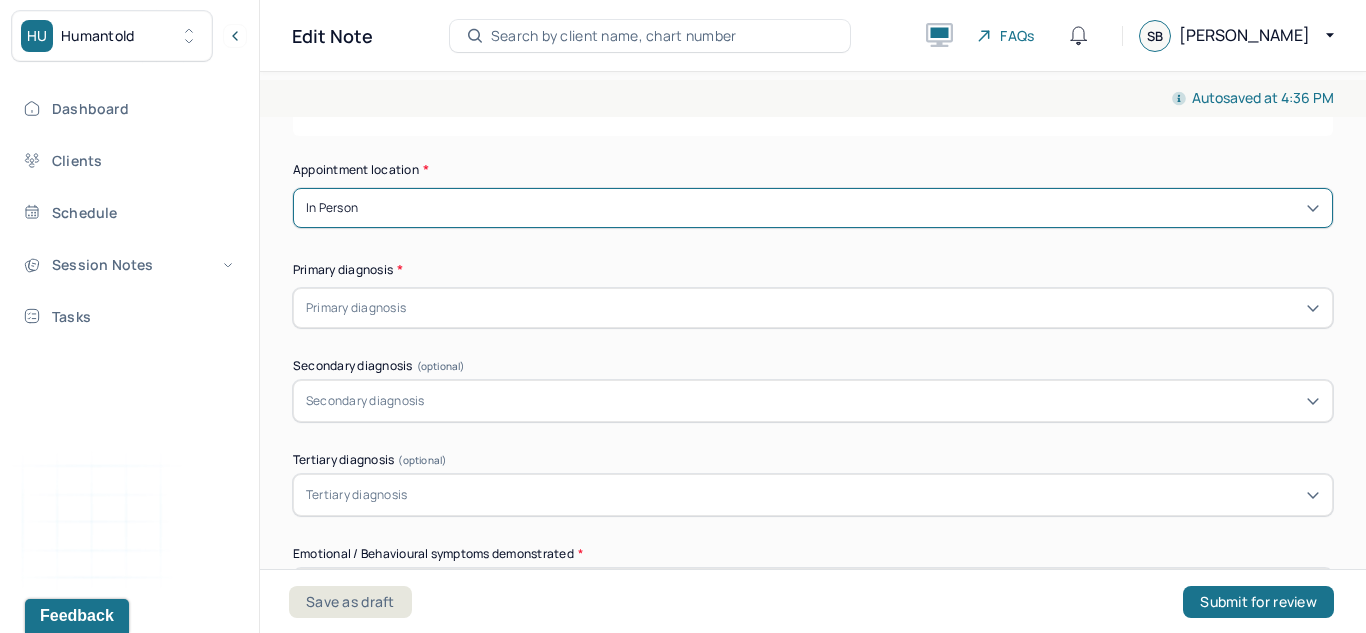 click at bounding box center [865, 308] 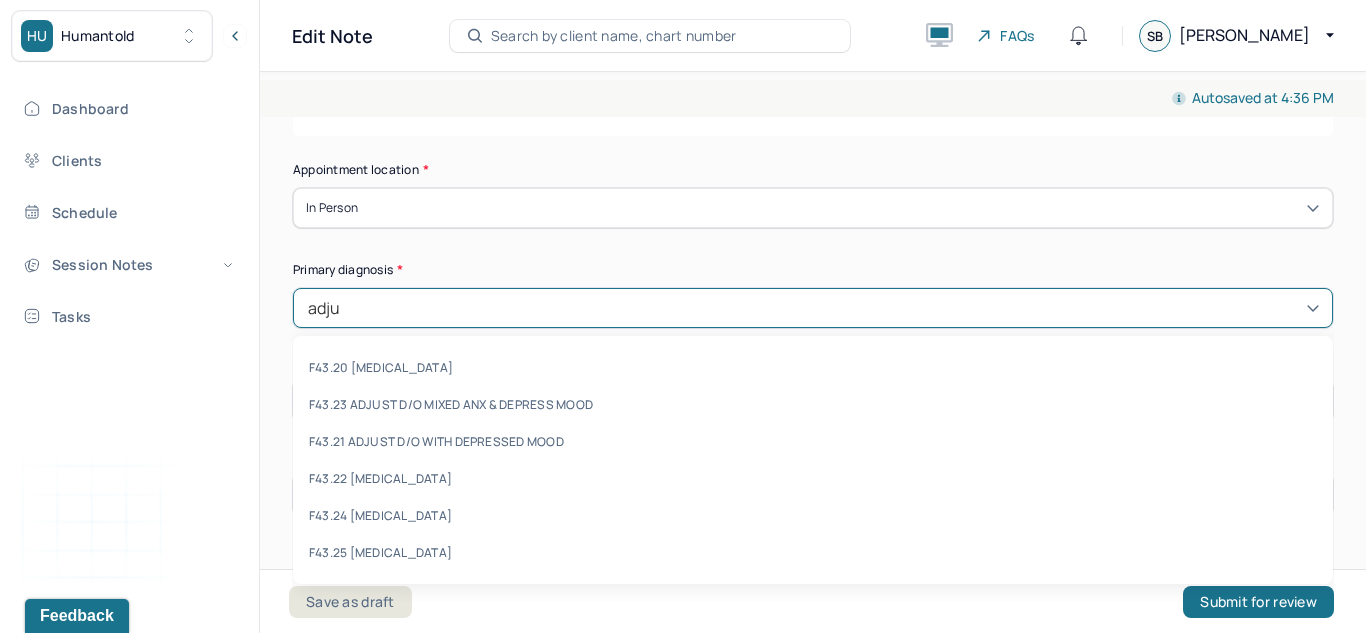 type on "adjus" 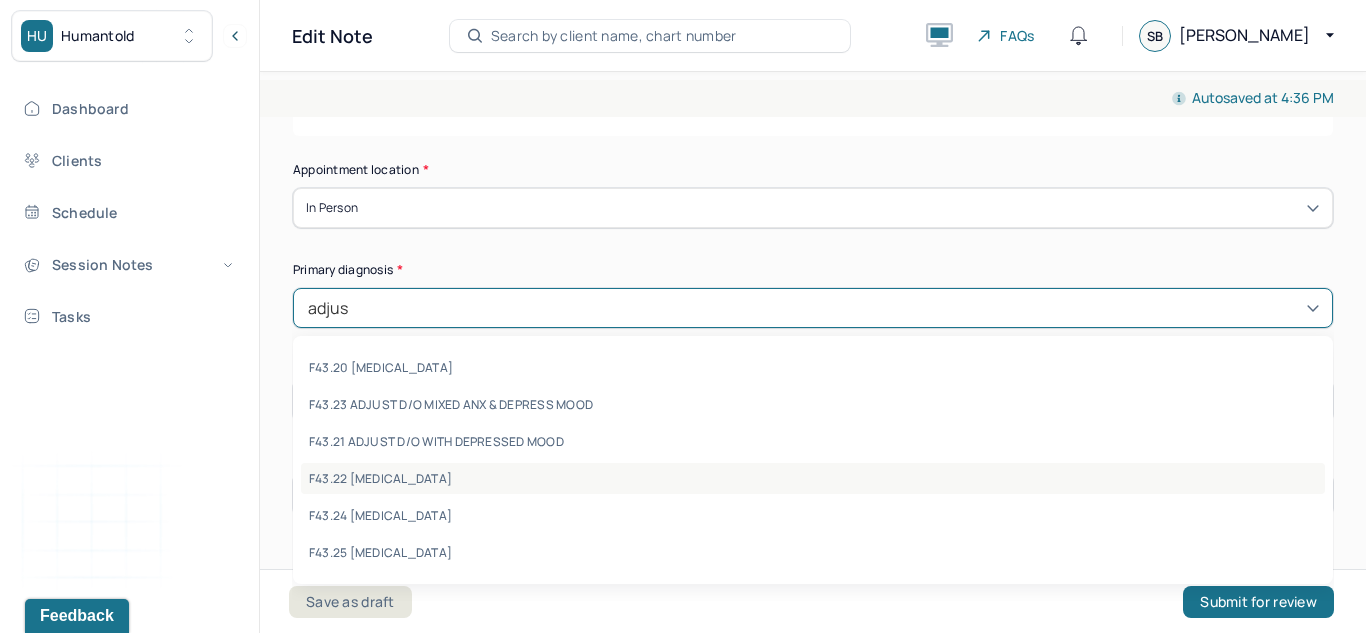 click on "F43.22 ADJUSTMENT DISORDER, WITH ANXIETY" at bounding box center [813, 478] 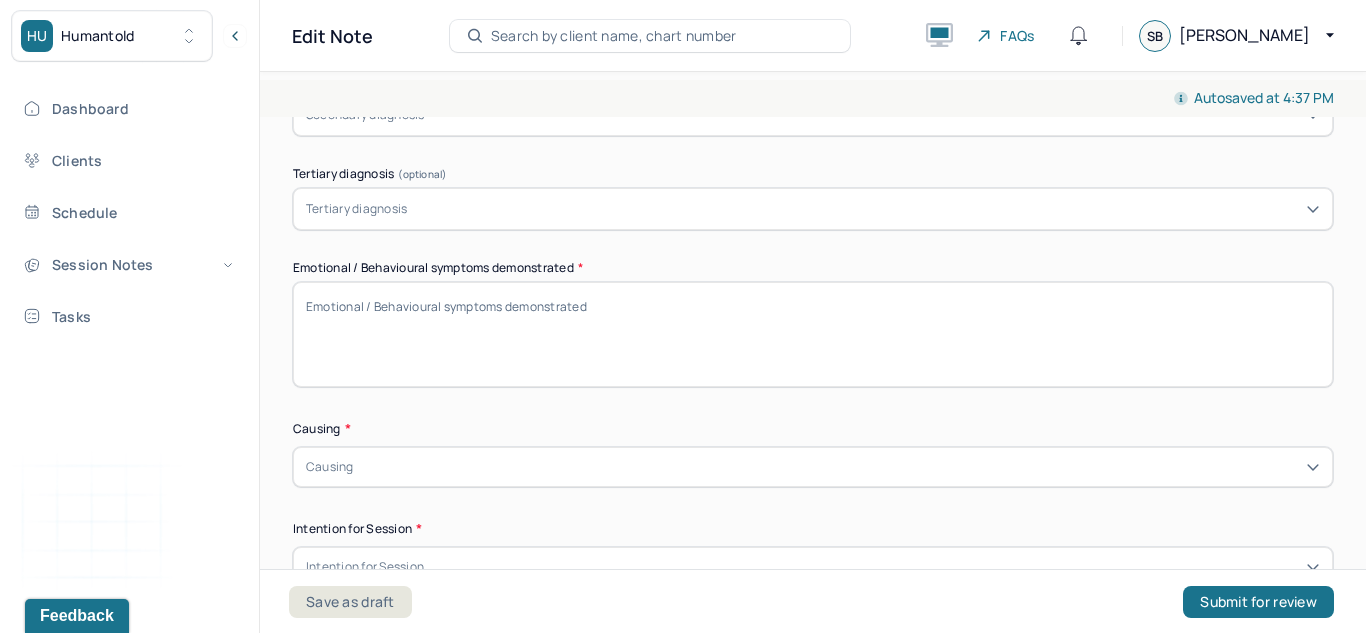 scroll, scrollTop: 594, scrollLeft: 0, axis: vertical 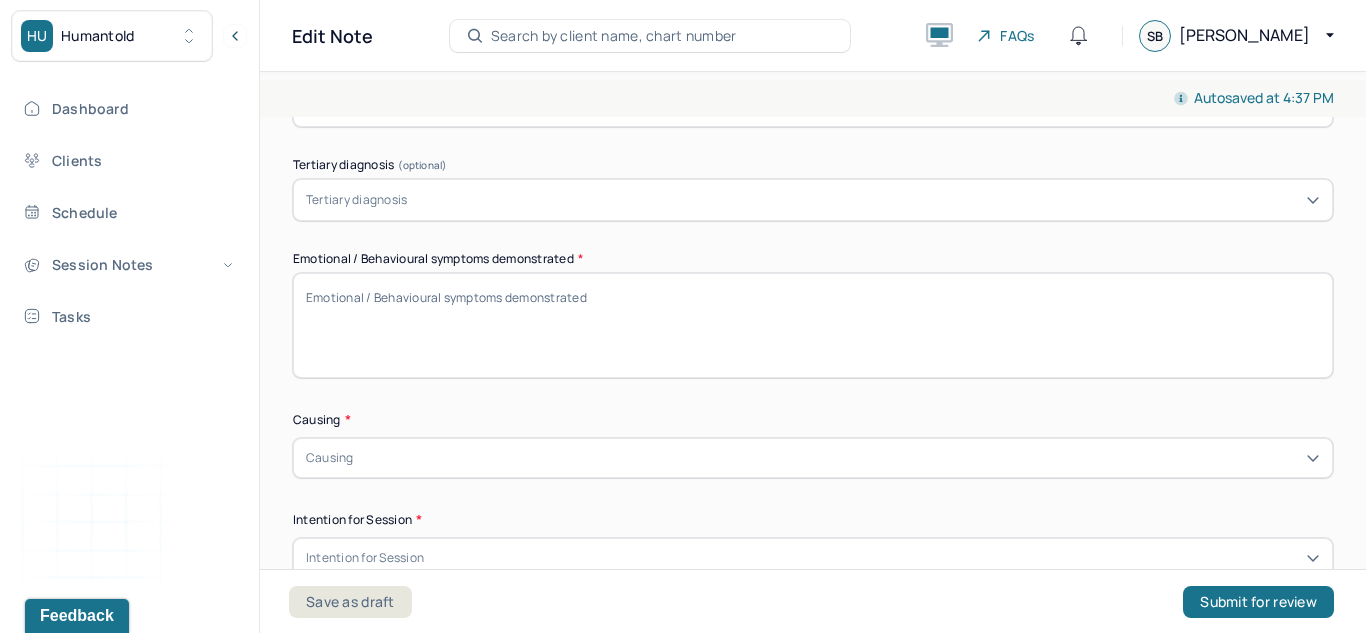 click on "Emotional / Behavioural symptoms demonstrated *" at bounding box center (813, 325) 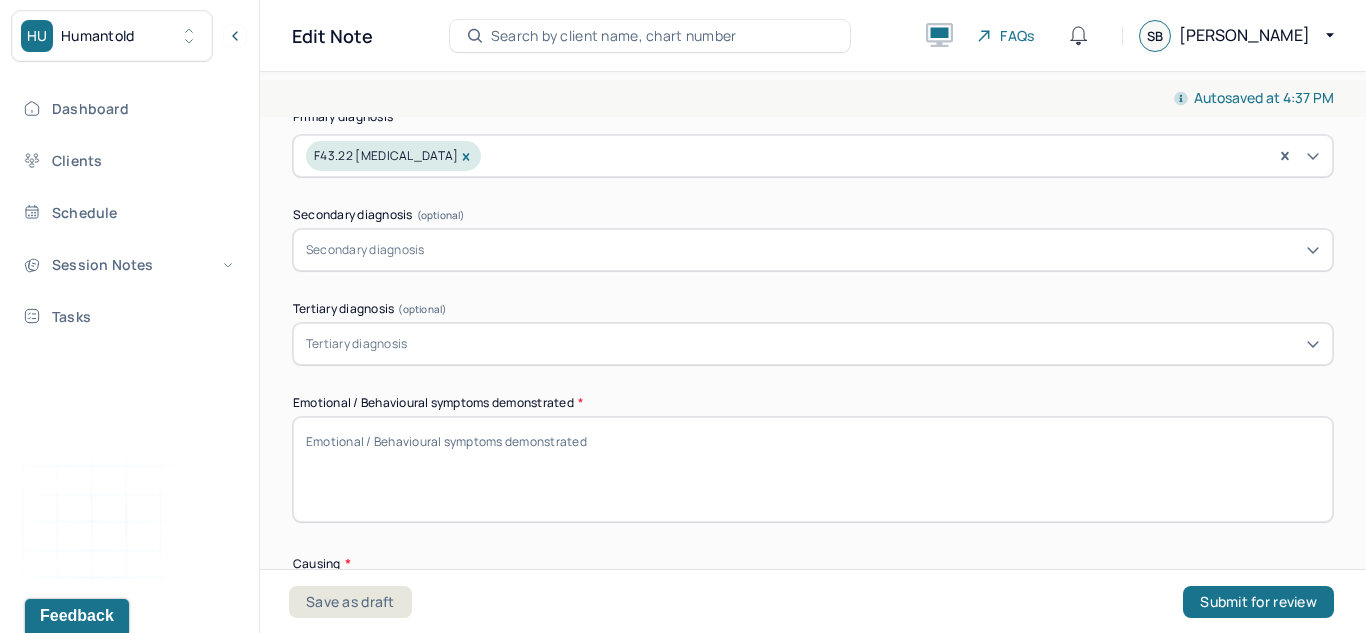 scroll, scrollTop: 396, scrollLeft: 0, axis: vertical 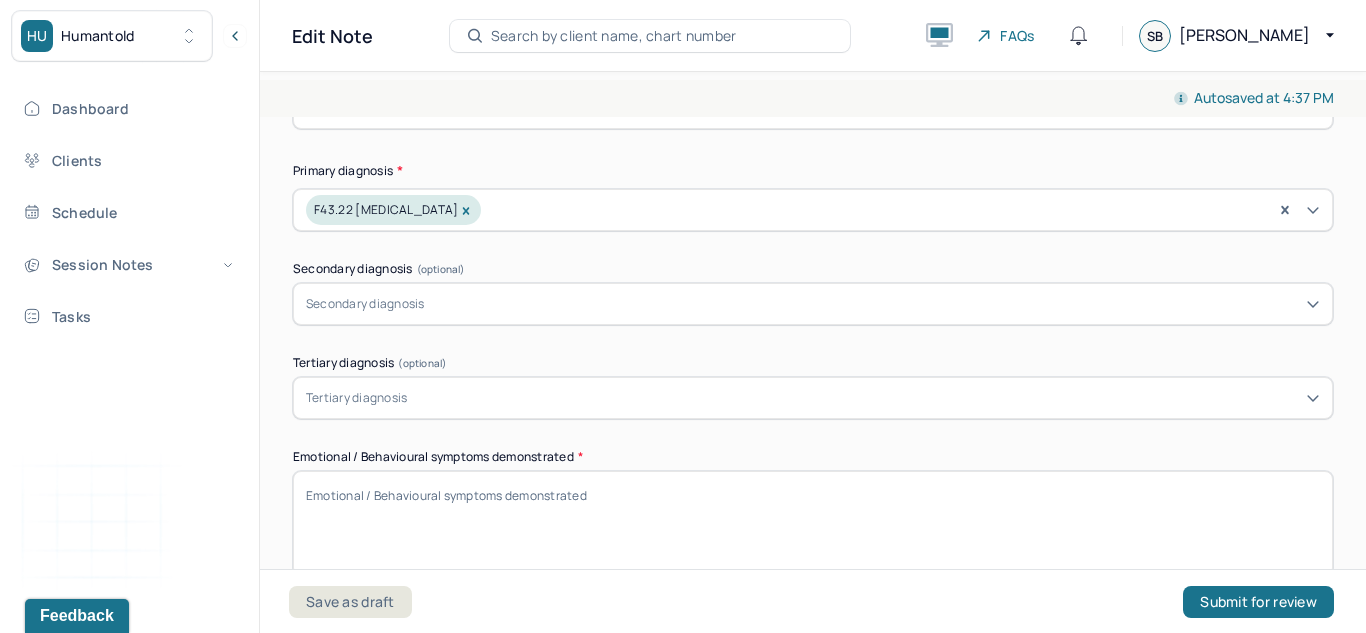 click on "Autosaved at 4:37 PM Appointment Details     Client name Emily Robertson Date of service 07/02/2025 Time 2:00pm - 3:00pm Duration 1hr Appointment type individual therapy Provider name Sheridan Bascombe Note type Individual soap note Appointment Details     Client name Emily Robertson Date of service 07/02/2025 Time 2:00pm - 3:00pm Duration 1hr Appointment type individual therapy Provider name Sheridan Bascombe Note type Individual soap note Instructions The fields marked with an asterisk ( * ) are required before you can submit your notes. Before you can submit your session notes, they must be signed. You have the option to save your notes as a draft before making a submission. Appointment location * In person Primary diagnosis * F43.22 ADJUSTMENT DISORDER, WITH ANXIETY Secondary diagnosis (optional) Secondary diagnosis Tertiary diagnosis (optional) Tertiary diagnosis Emotional / Behavioural symptoms demonstrated * Causing * Causing Intention for Session * Intention for Session Session Note Subjective EDMR *" at bounding box center [813, 348] 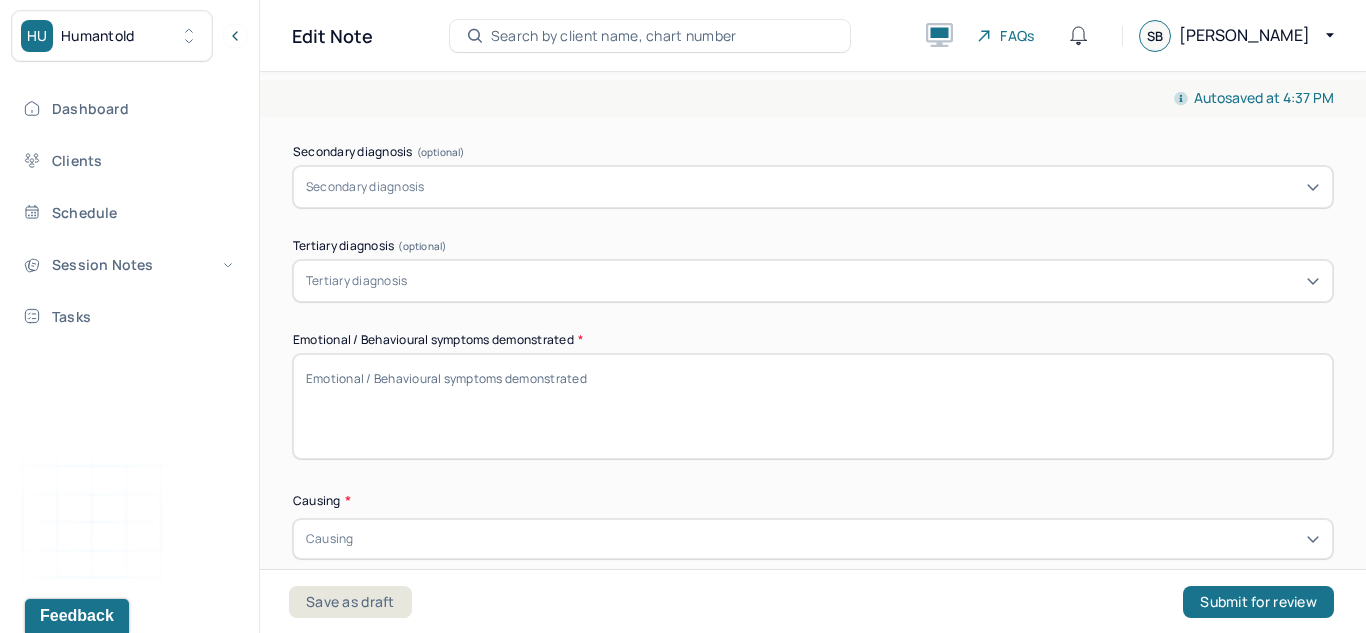 scroll, scrollTop: 522, scrollLeft: 0, axis: vertical 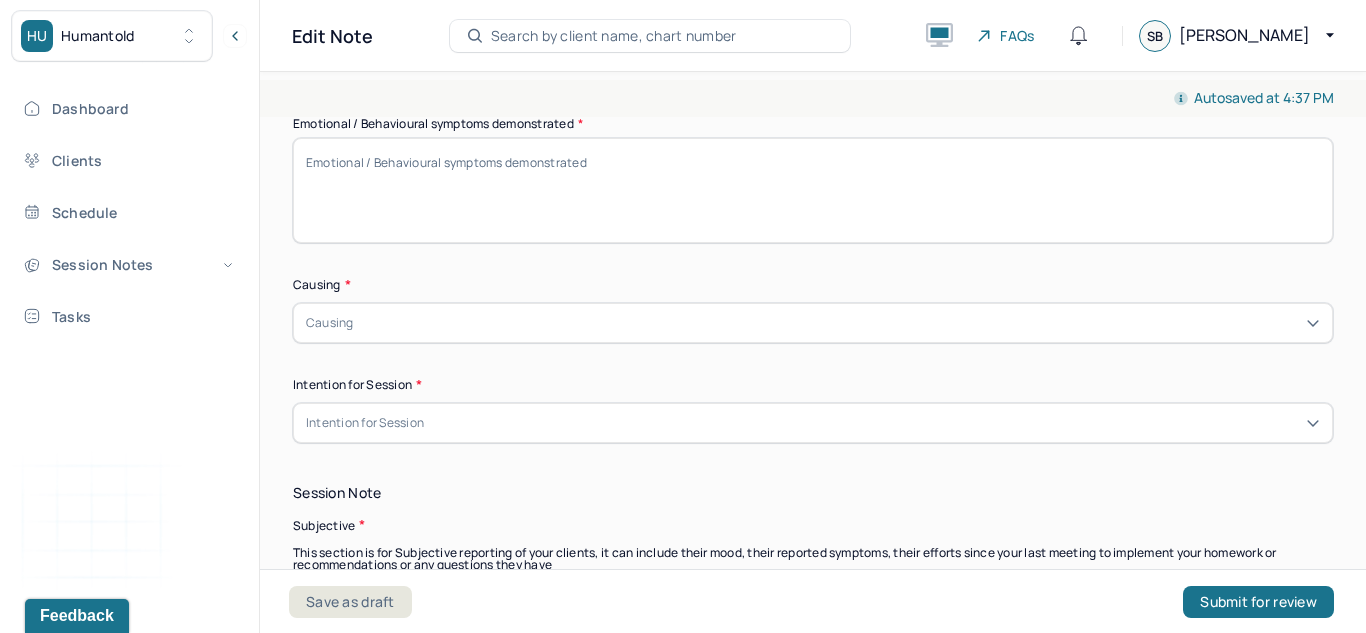 click on "Emotional / Behavioural symptoms demonstrated *" at bounding box center (813, 190) 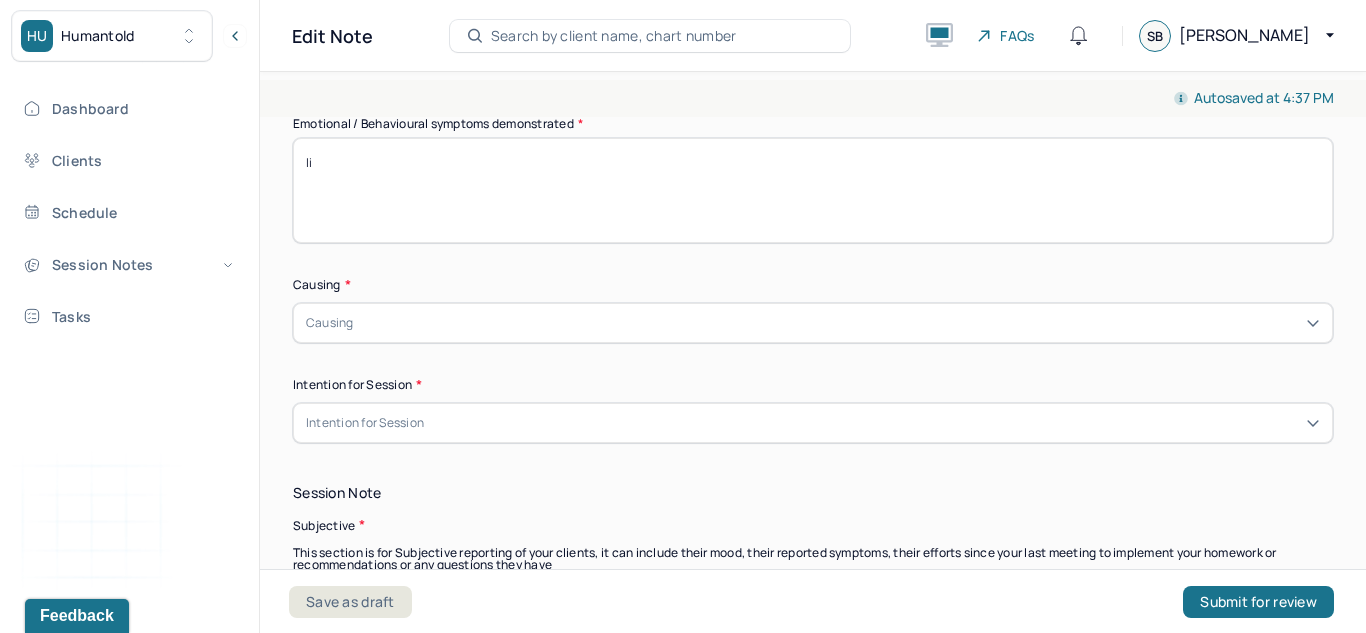type on "l" 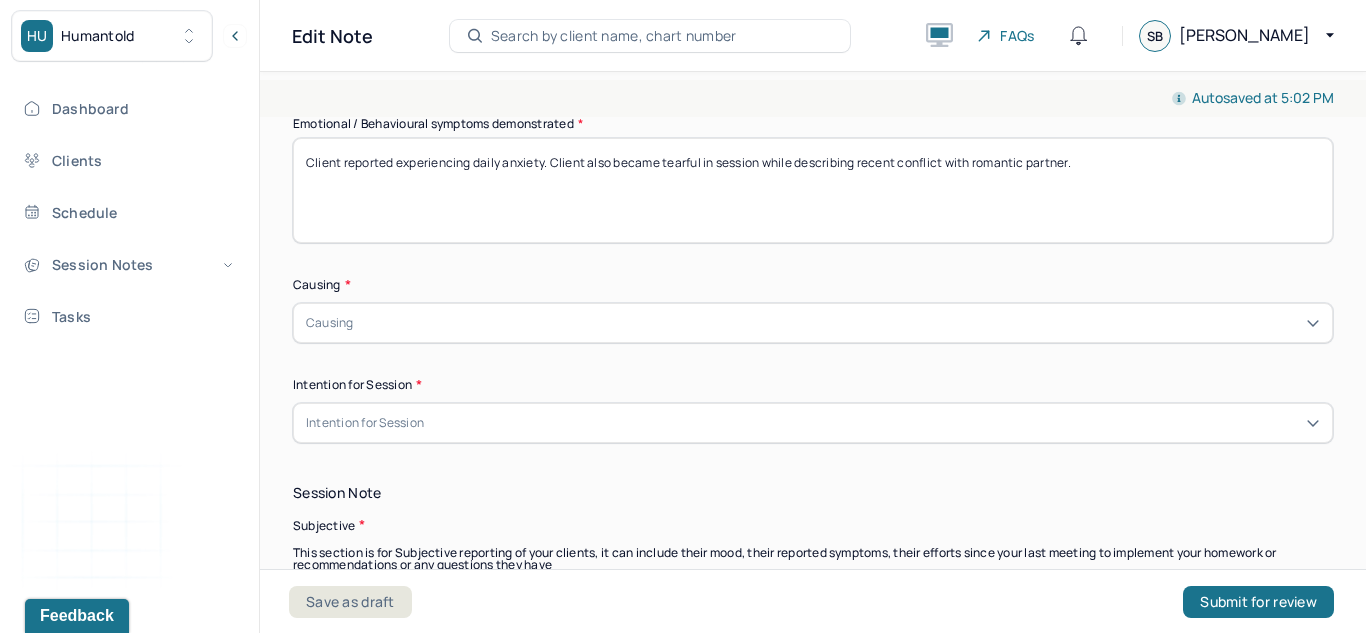 type on "Client reported experiencing daily anxiety. Client also became tearful in session while describing recent conflict with romantic partner." 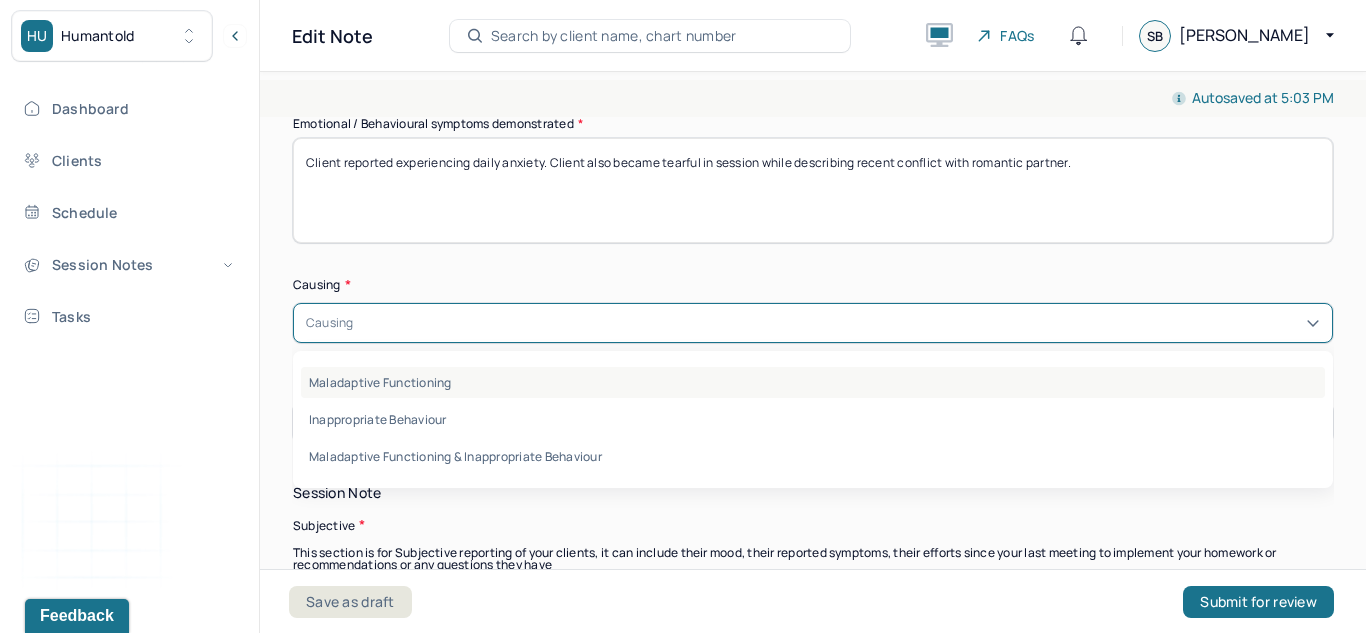 click on "Maladaptive Functioning" at bounding box center (813, 382) 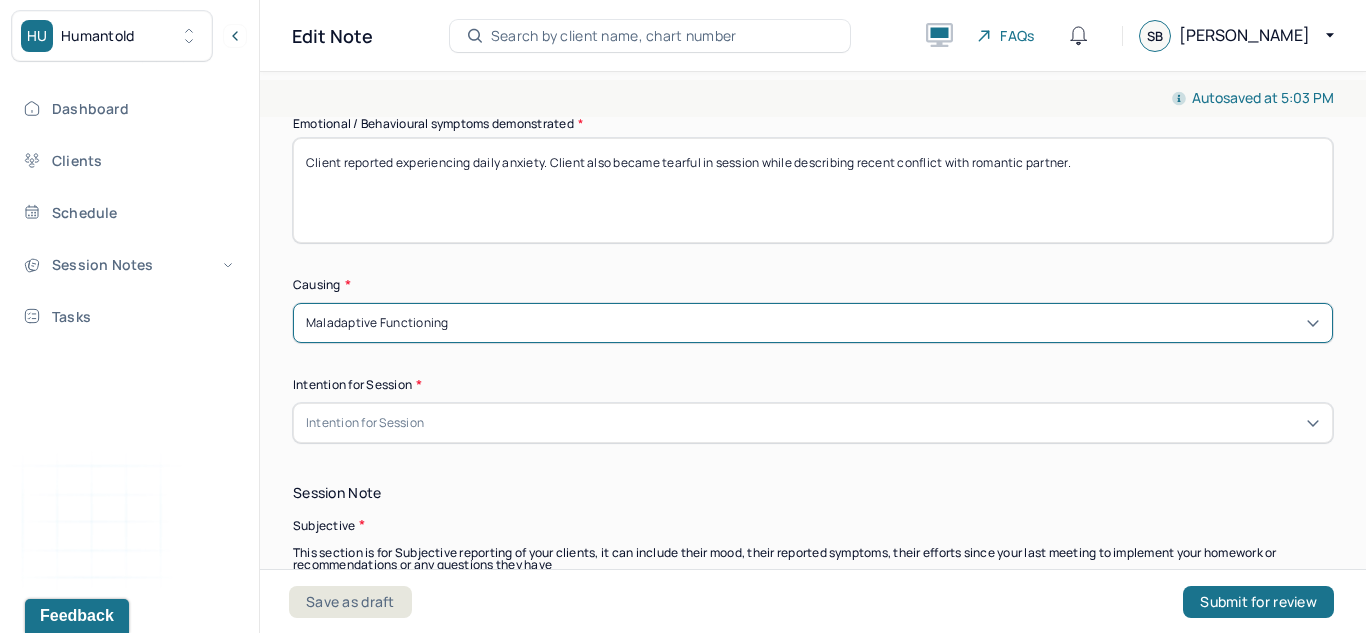 click on "Intention for Session" at bounding box center [813, 423] 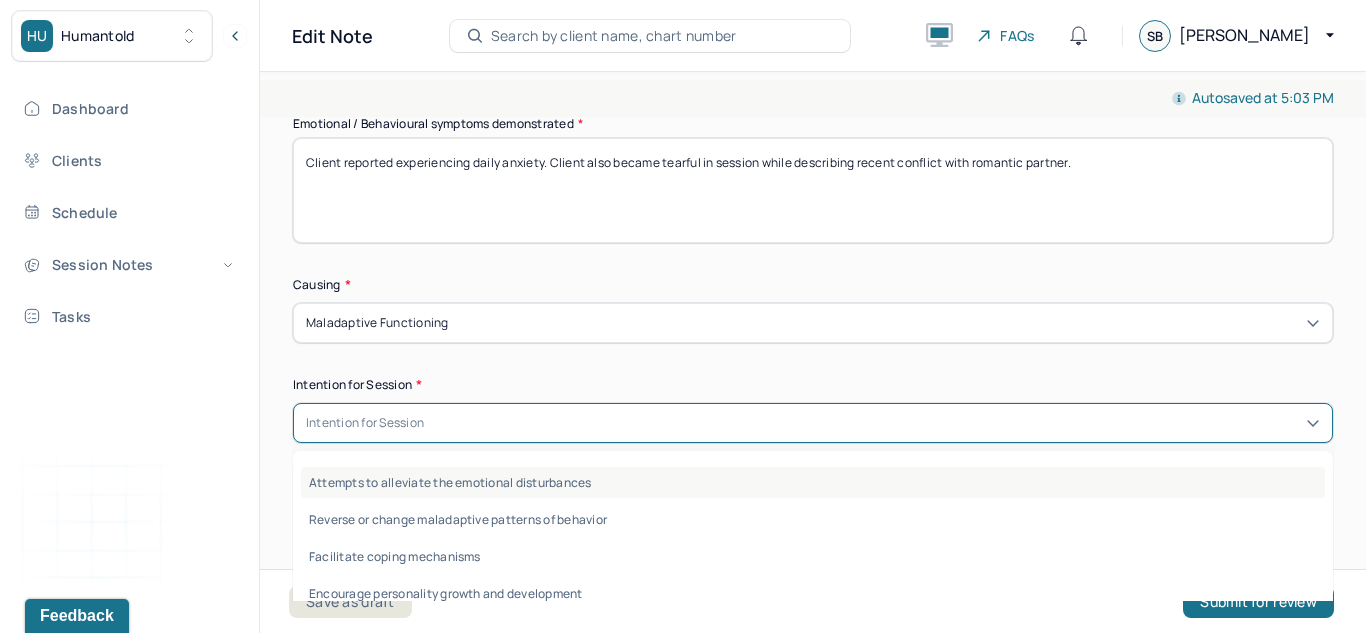 click on "Attempts to alleviate the emotional disturbances" at bounding box center [813, 482] 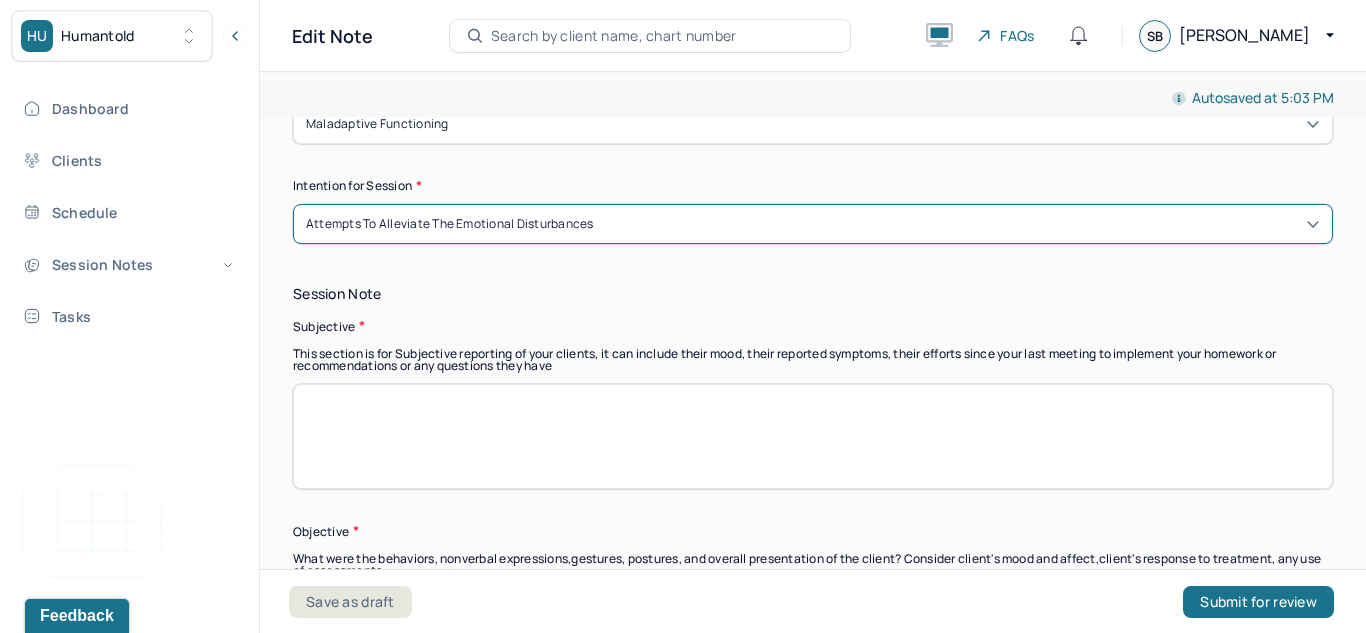 scroll, scrollTop: 1000, scrollLeft: 0, axis: vertical 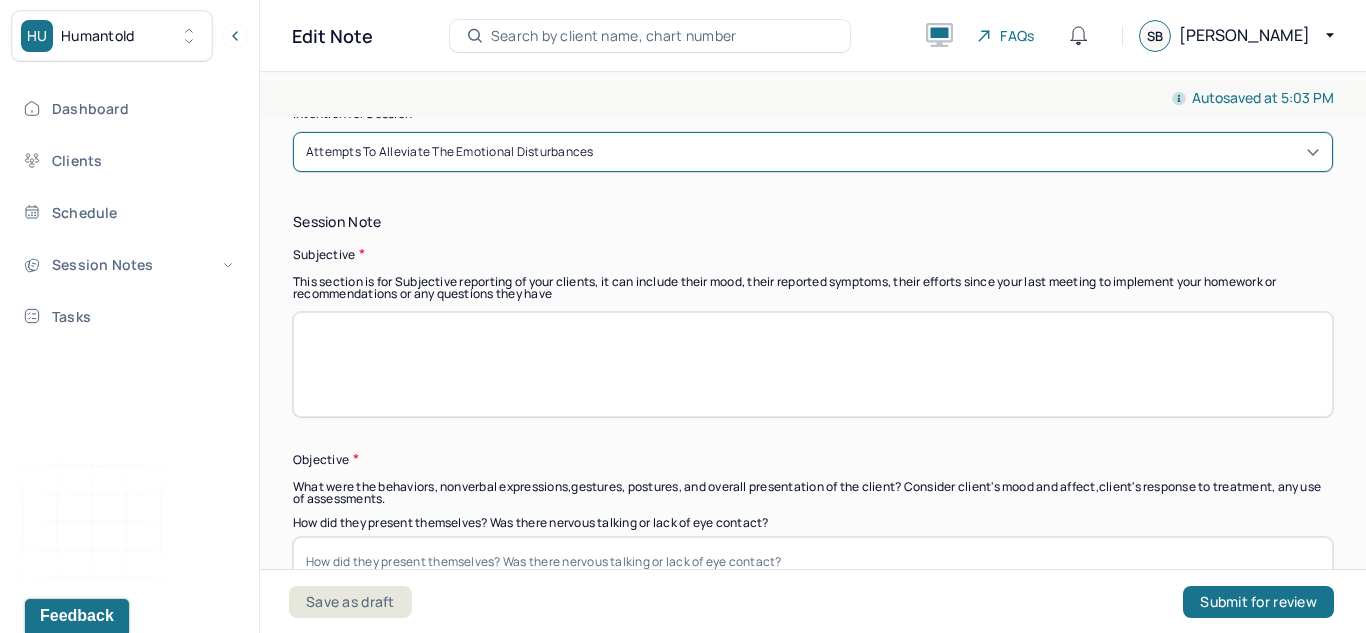 click on "Attempts to alleviate the emotional disturbances" at bounding box center (813, 152) 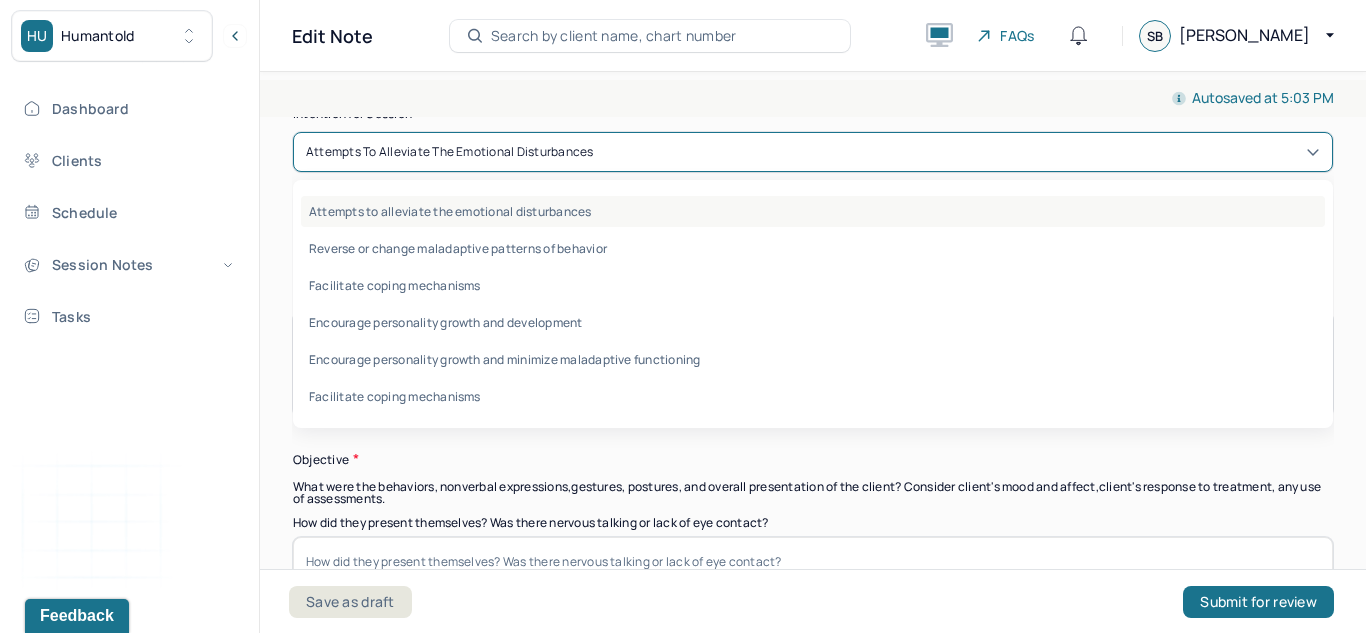 click on "Attempts to alleviate the emotional disturbances" at bounding box center (813, 211) 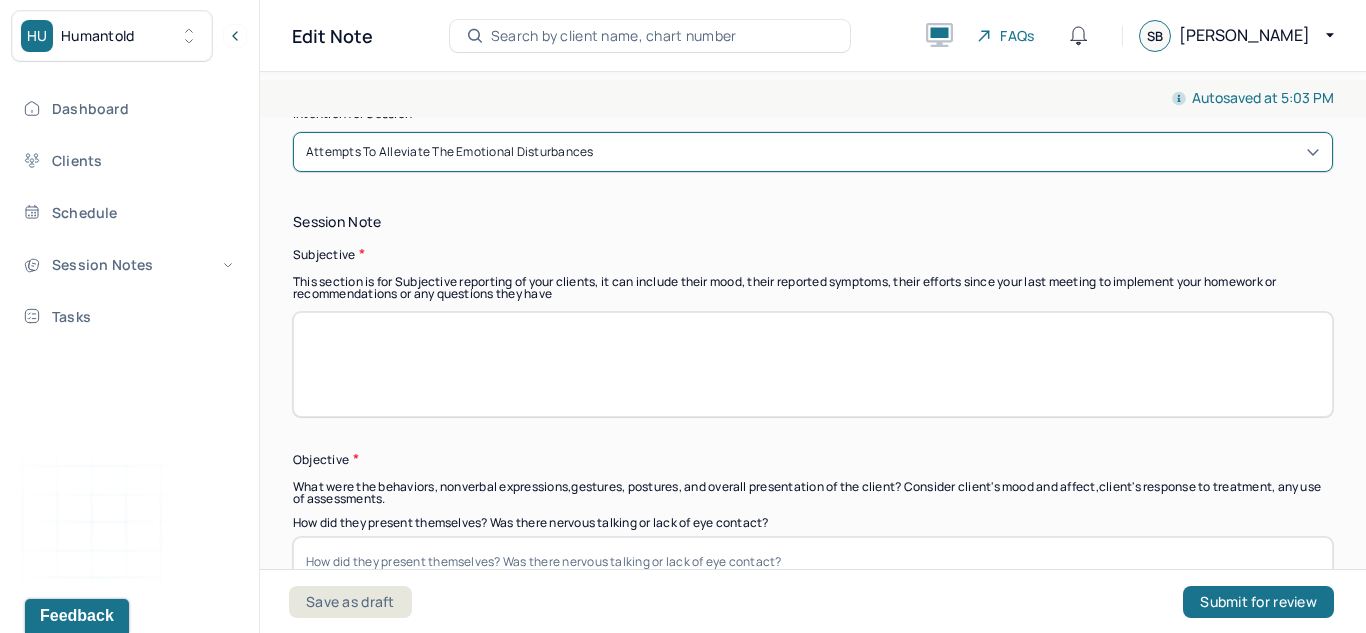 click at bounding box center (813, 364) 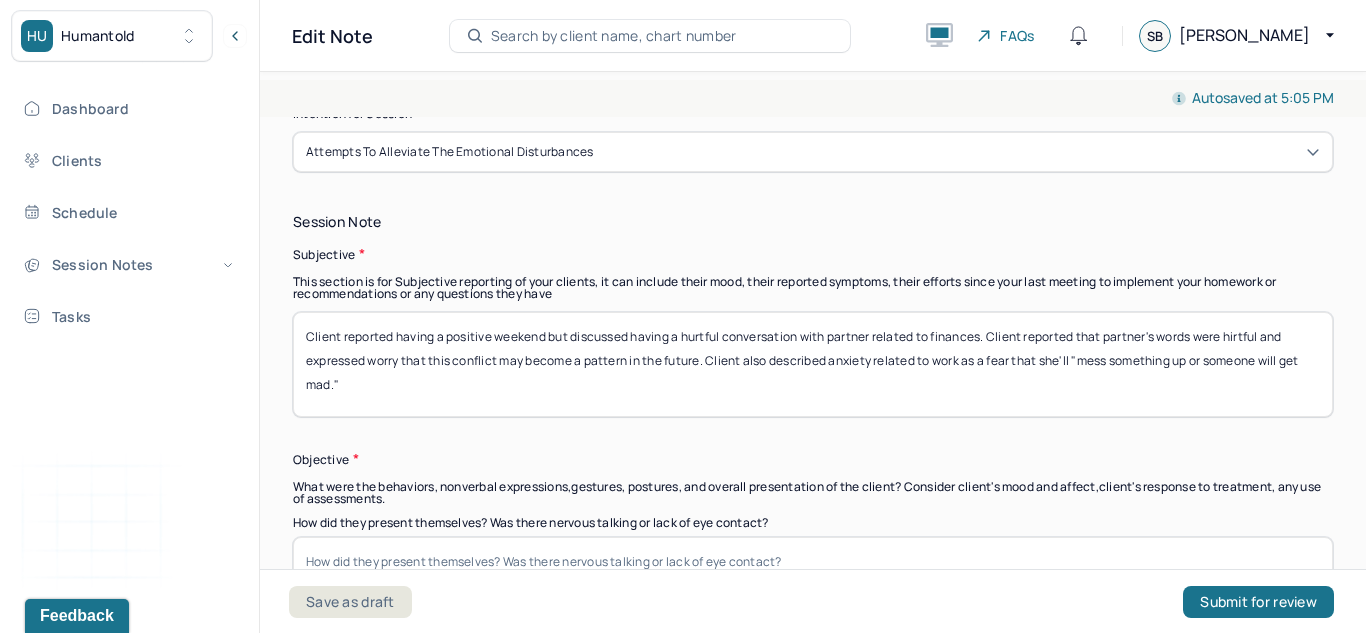 drag, startPoint x: 1264, startPoint y: 349, endPoint x: 1305, endPoint y: 336, distance: 43.011627 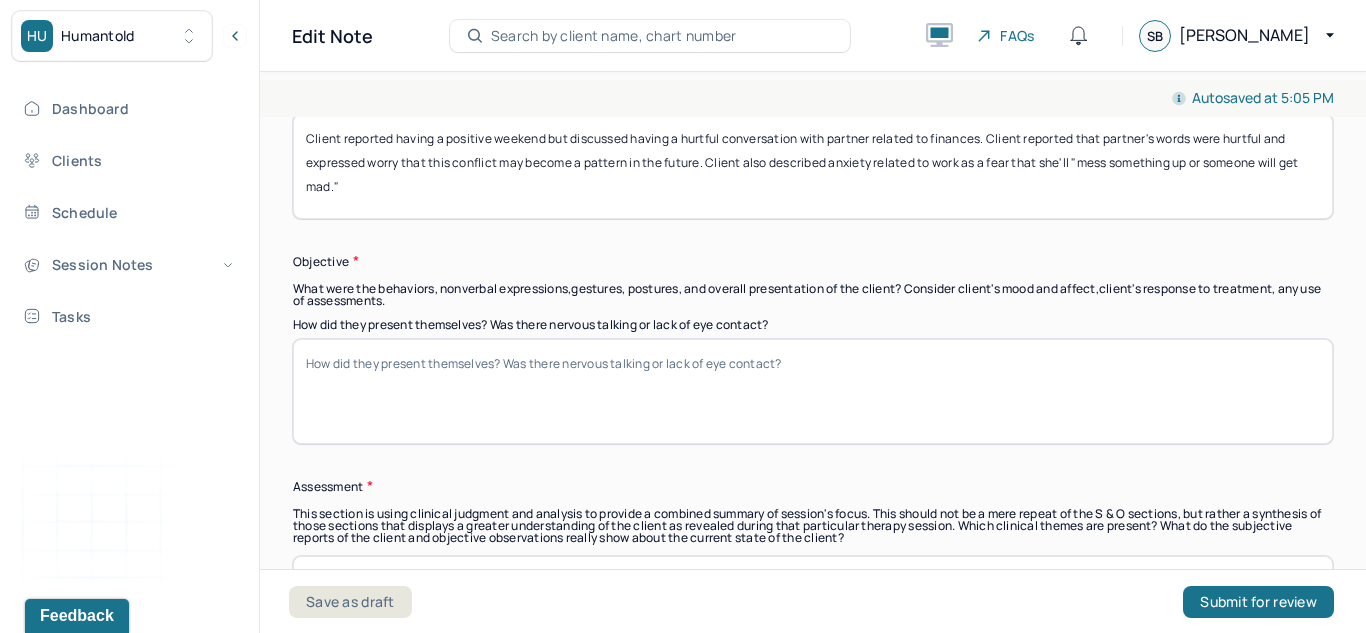 scroll, scrollTop: 1261, scrollLeft: 0, axis: vertical 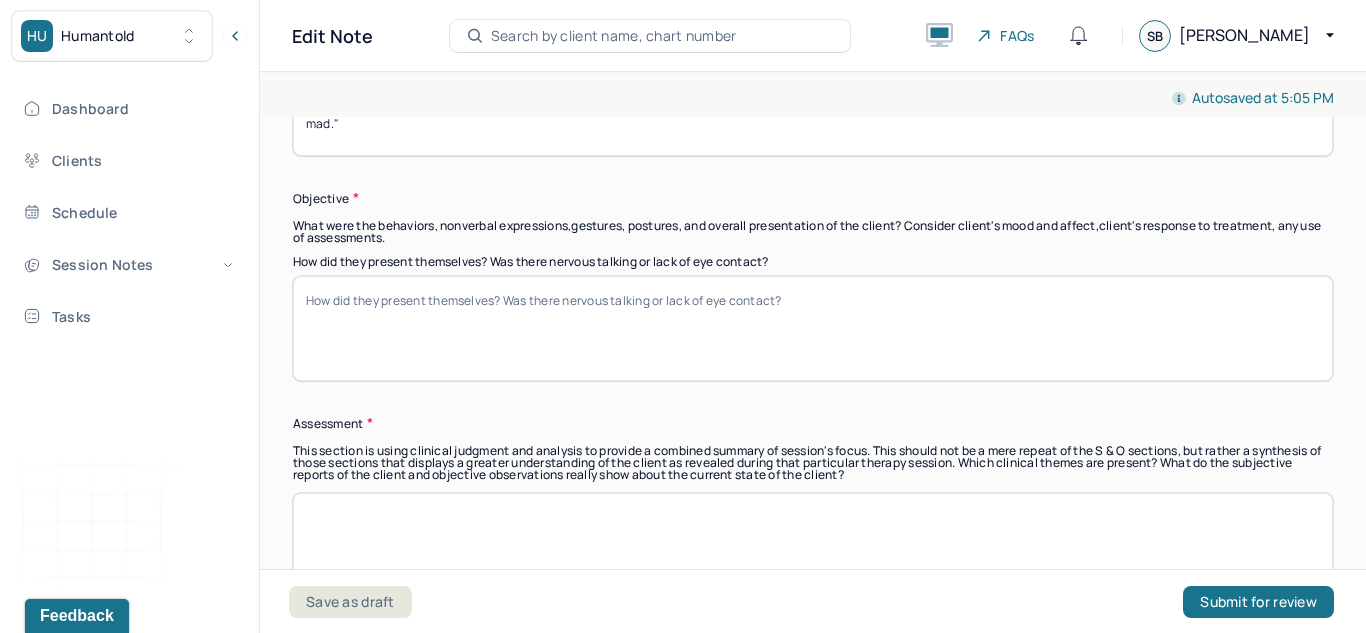 type on "Client reported having a positive weekend but discussed having a hurtful conversation with partner related to finances. Client reported that partner's words were hurtful and expressed worry that this conflict may become a pattern in the future. Client also described anxiety related to work as a fear that she'll "mess something up or someone will get mad."" 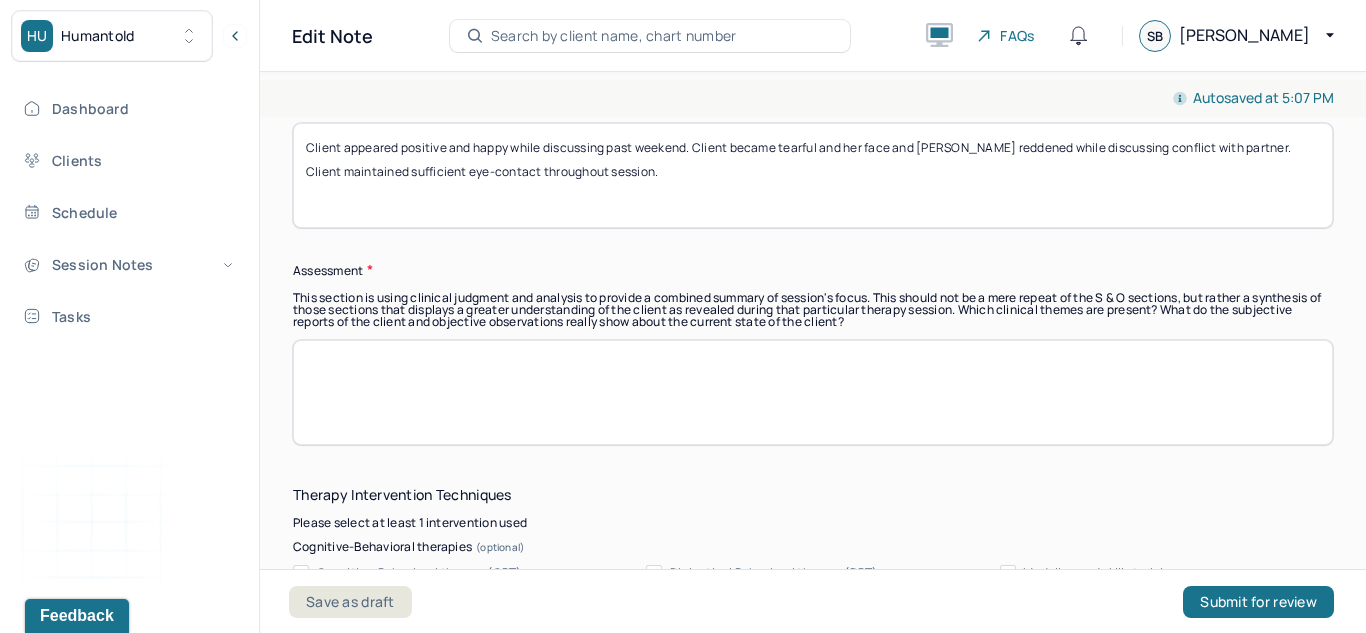scroll, scrollTop: 1459, scrollLeft: 0, axis: vertical 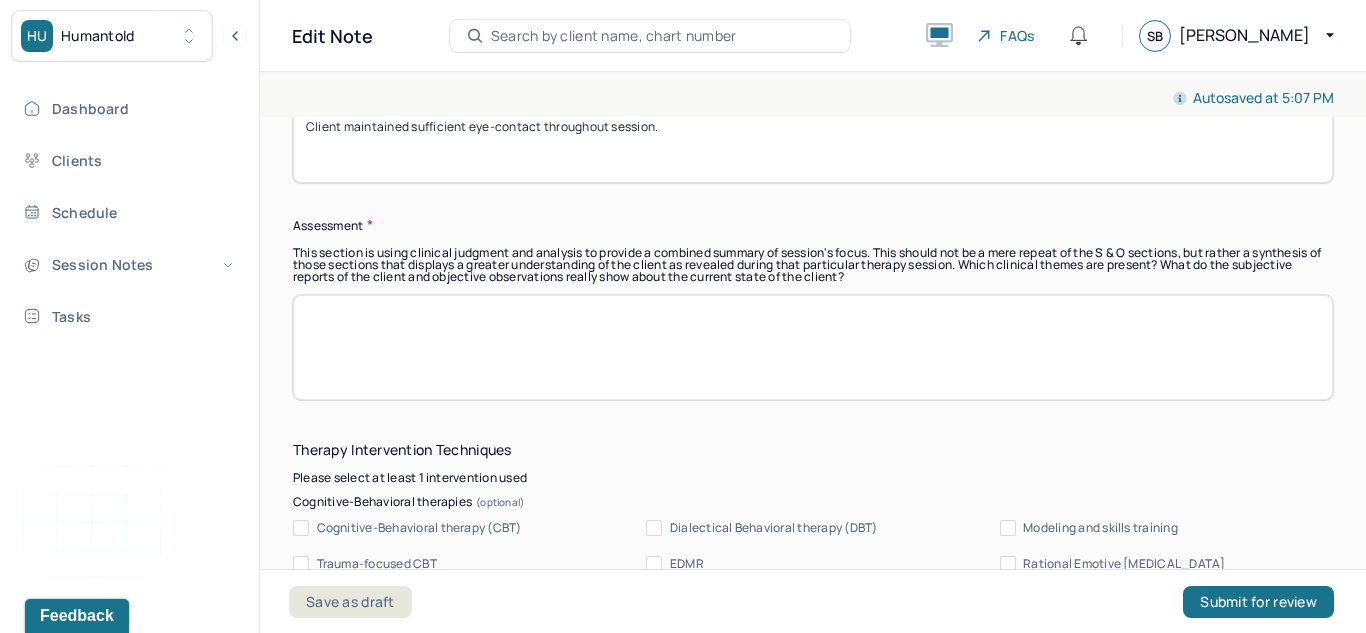 type on "Client appeared positive and happy while discussing past weekend. Client became tearful and her face and neck reddened while discussing conflict with partner. Client maintained sufficient eye-contact throughout session." 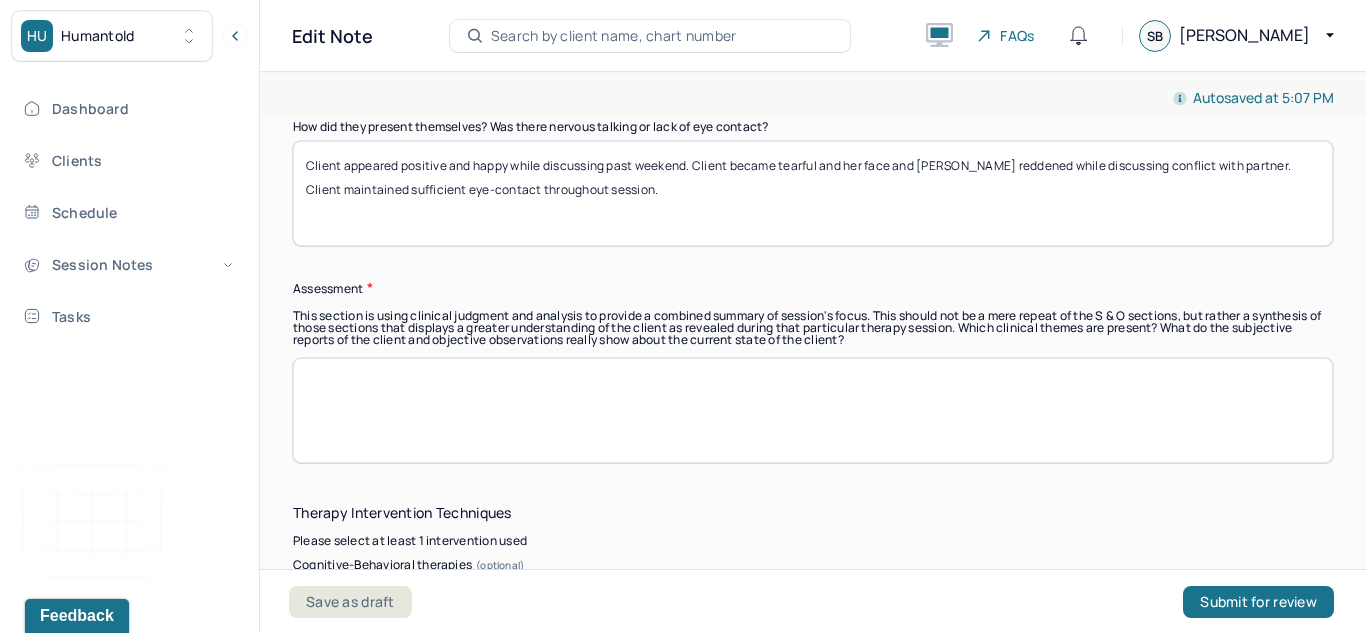 scroll, scrollTop: 1333, scrollLeft: 0, axis: vertical 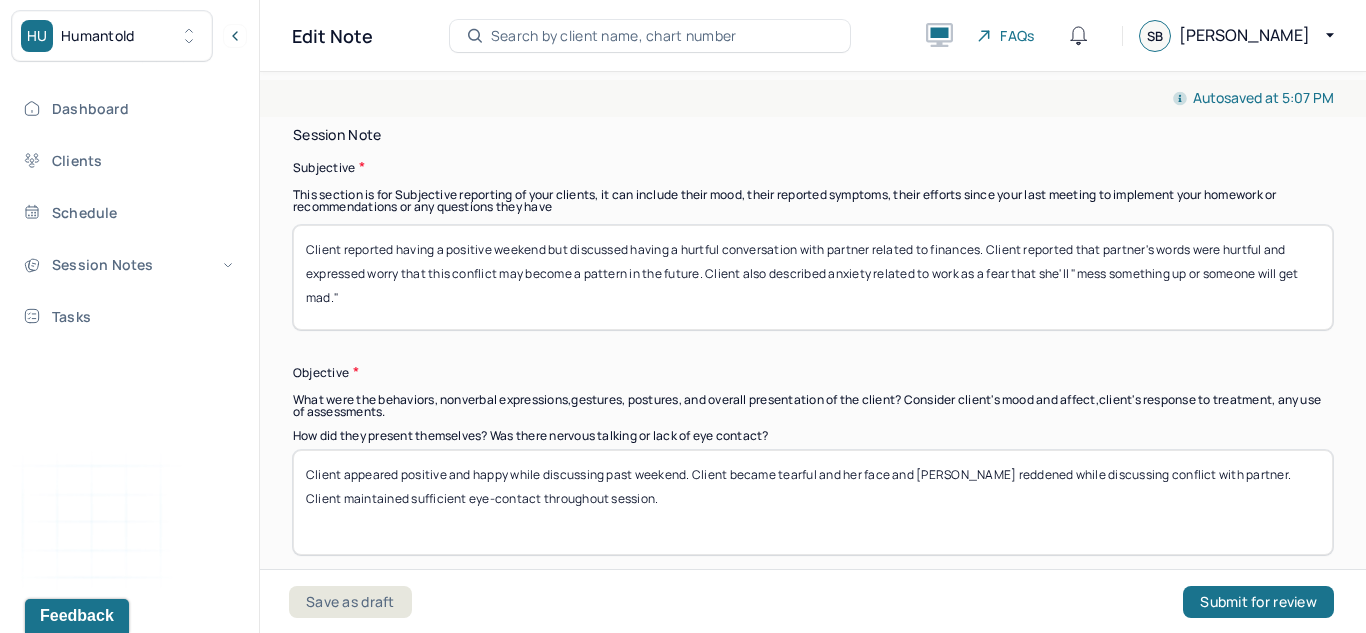 drag, startPoint x: 690, startPoint y: 276, endPoint x: 407, endPoint y: 426, distance: 320.29517 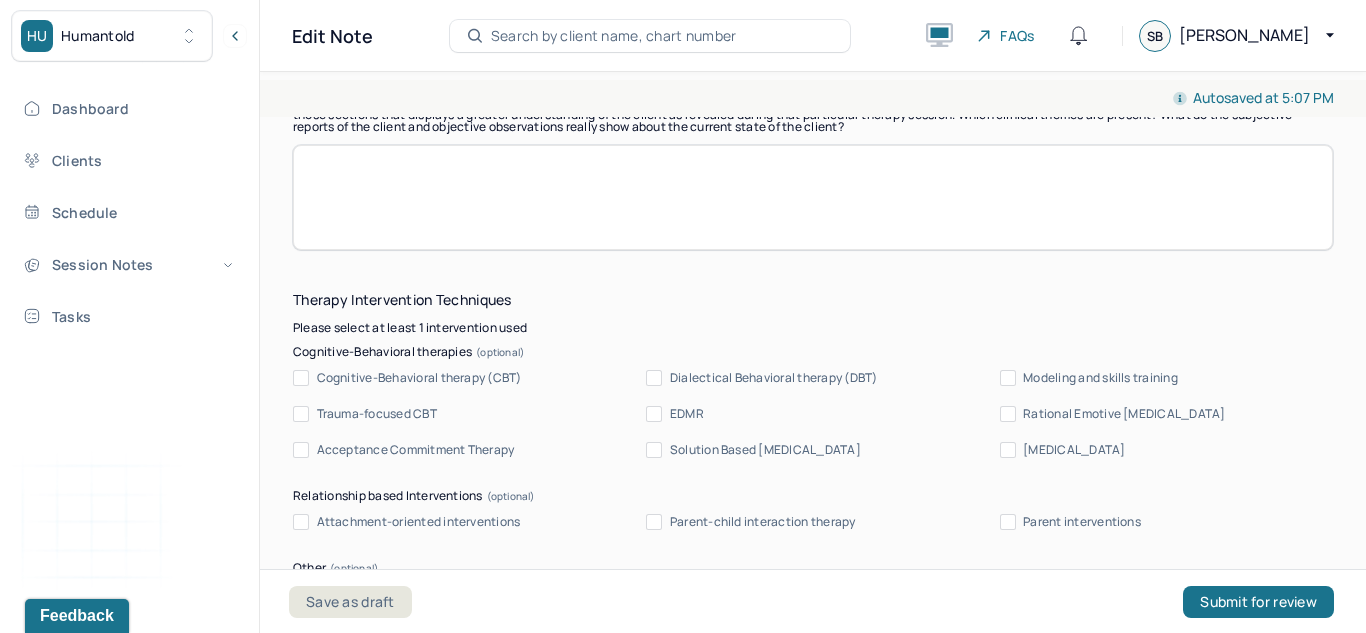 scroll, scrollTop: 1492, scrollLeft: 0, axis: vertical 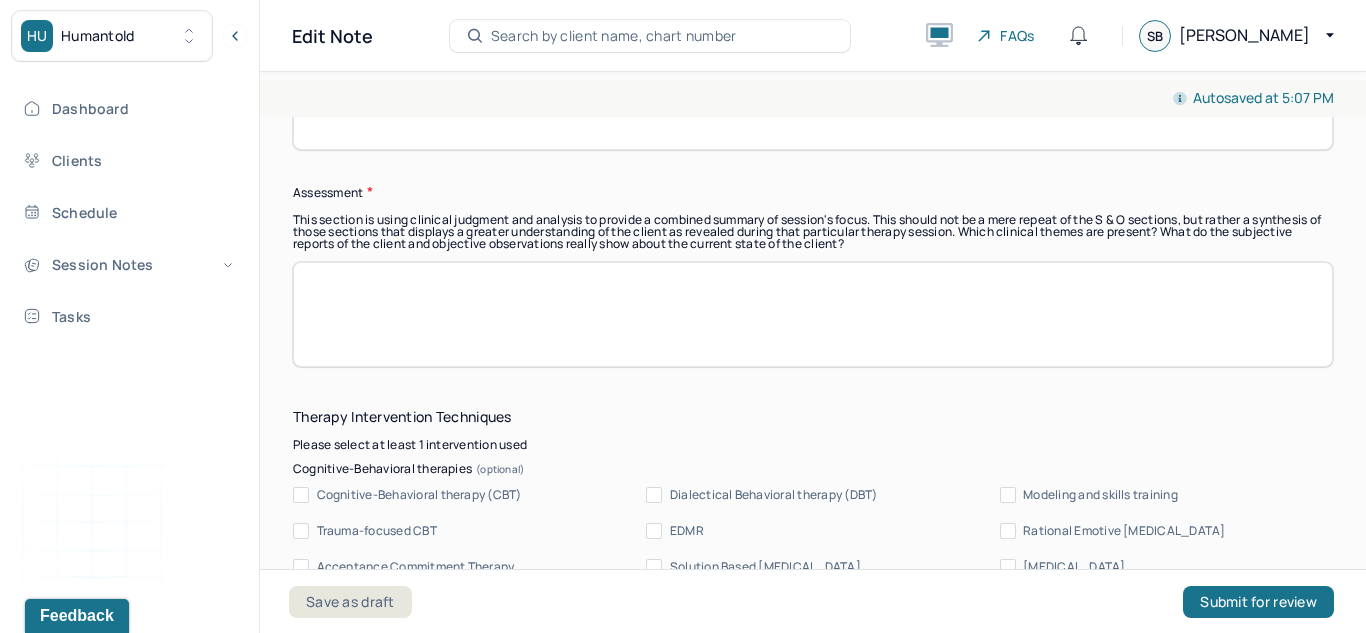 click at bounding box center (813, 314) 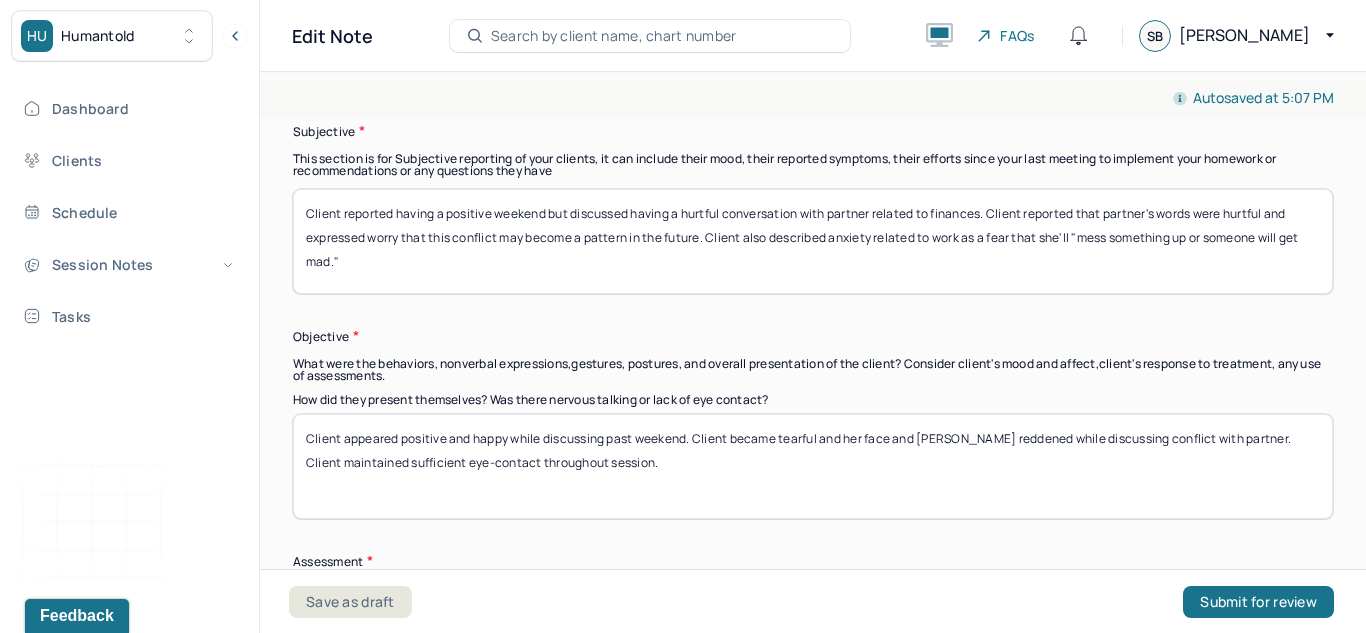 scroll, scrollTop: 1087, scrollLeft: 0, axis: vertical 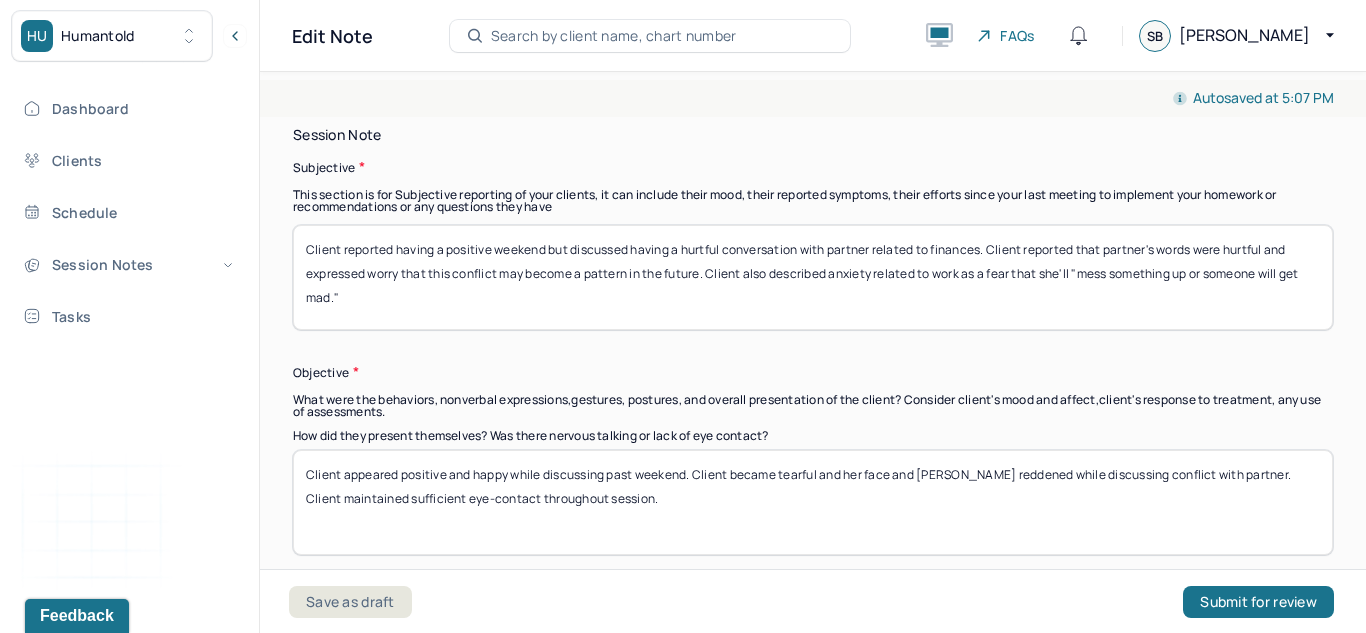 drag, startPoint x: 752, startPoint y: 311, endPoint x: 287, endPoint y: 238, distance: 470.69522 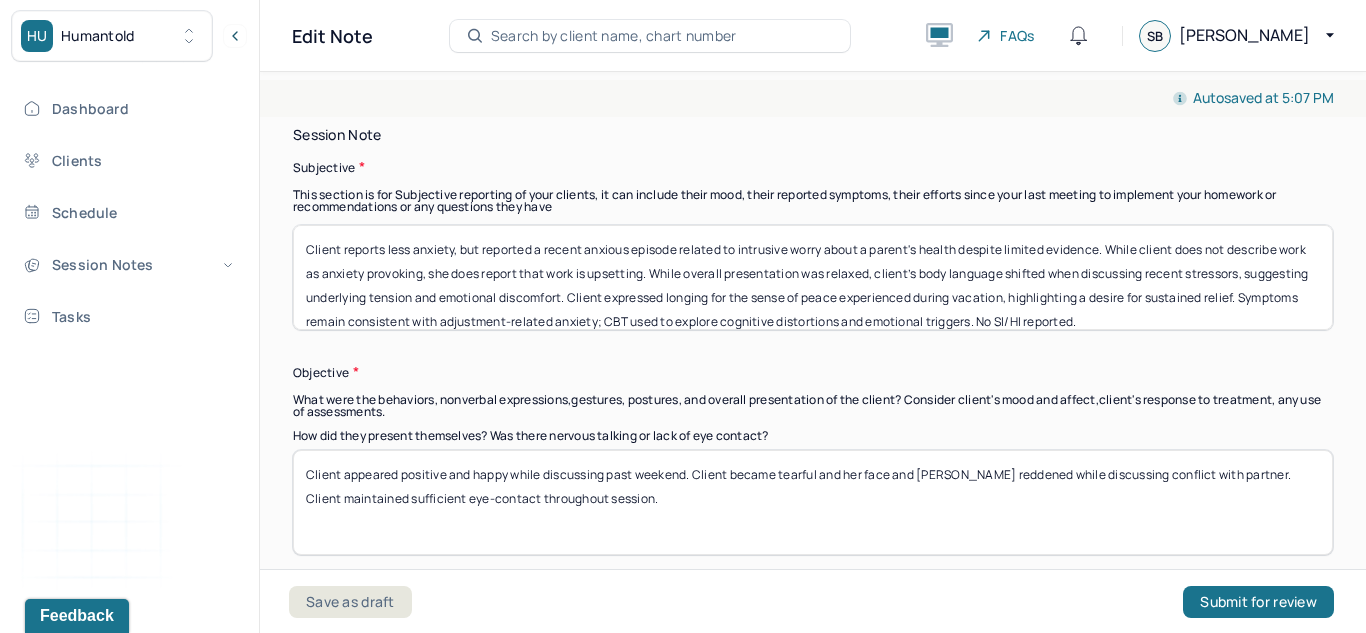 scroll, scrollTop: 1, scrollLeft: 0, axis: vertical 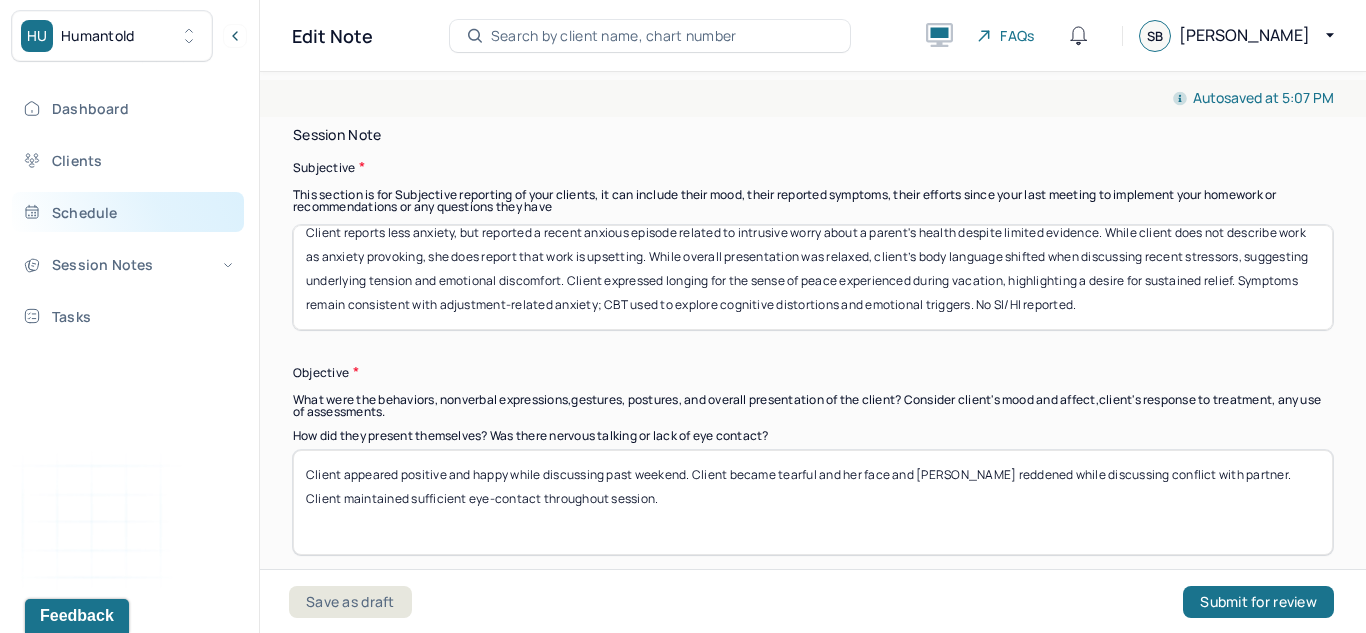 type on "Client reports less anxiety, but reported a recent anxious episode related to intrusive worry about a parent's health despite limited evidence. While client does not describe work as anxiety provoking, she does report that work is upsetting. While overall presentation was relaxed, client’s body language shifted when discussing recent stressors, suggesting underlying tension and emotional discomfort. Client expressed longing for the sense of peace experienced during vacation, highlighting a desire for sustained relief. Symptoms remain consistent with adjustment-related anxiety; CBT used to explore cognitive distortions and emotional triggers. No SI/HI reported." 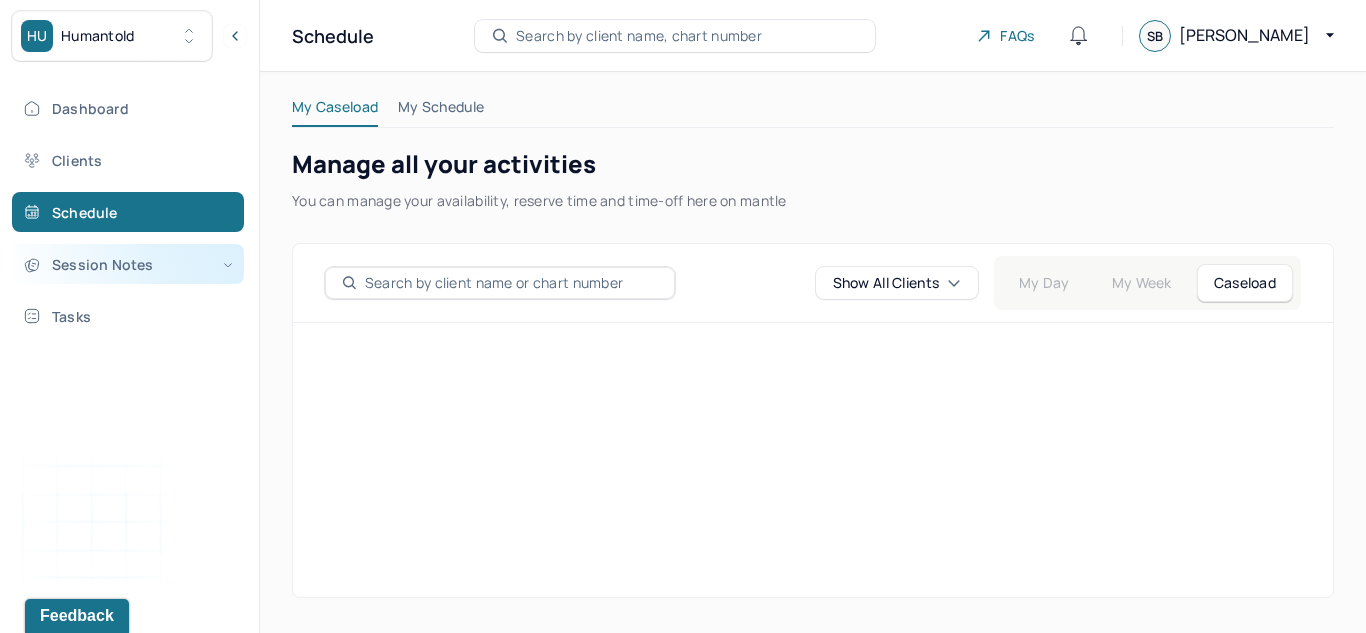 click on "Session Notes" at bounding box center [128, 264] 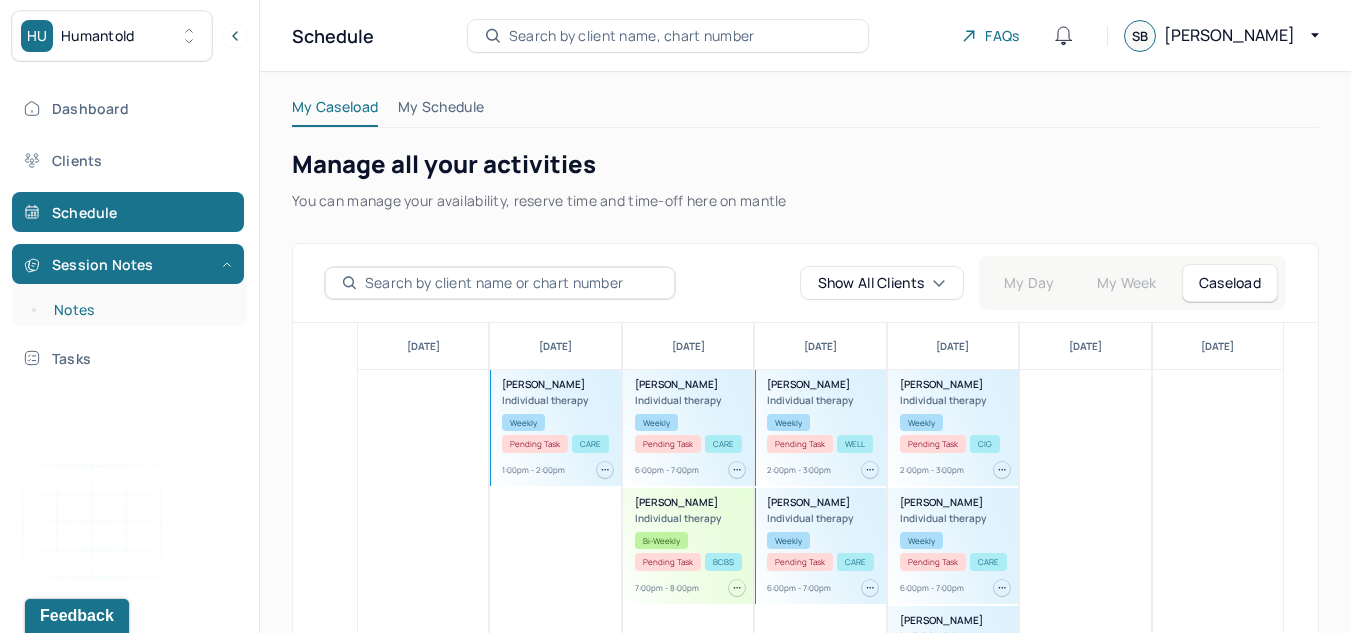click on "Notes" at bounding box center (139, 310) 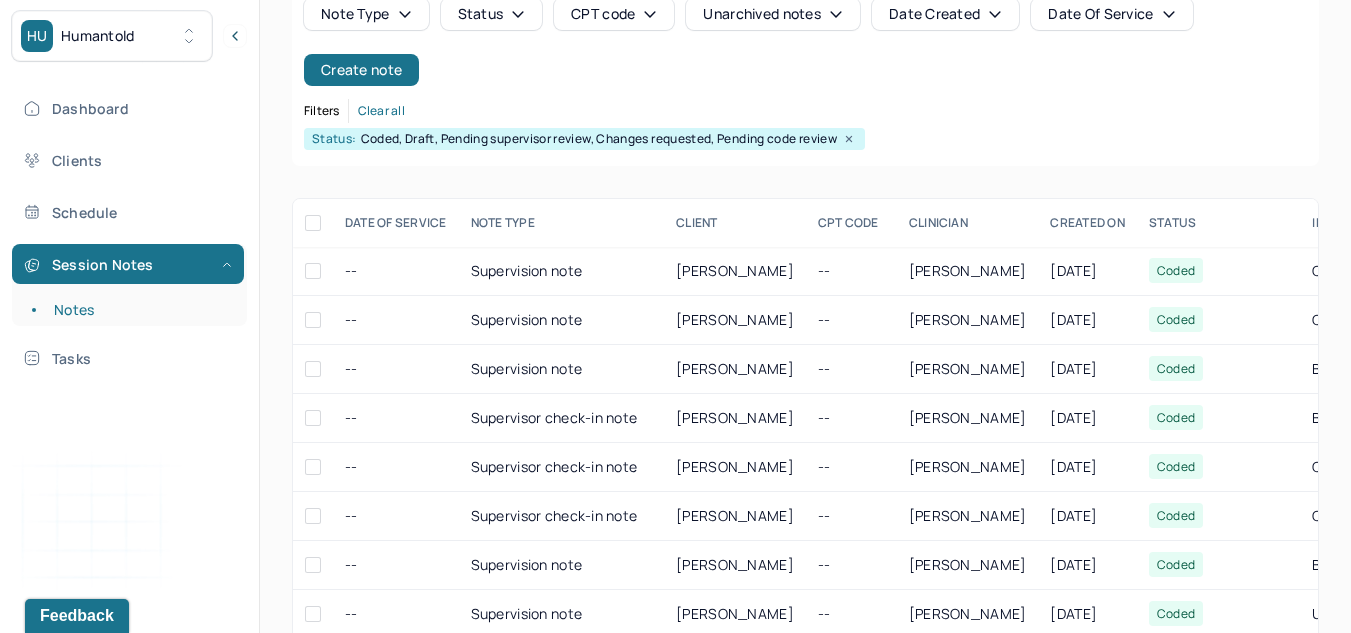 scroll, scrollTop: 194, scrollLeft: 0, axis: vertical 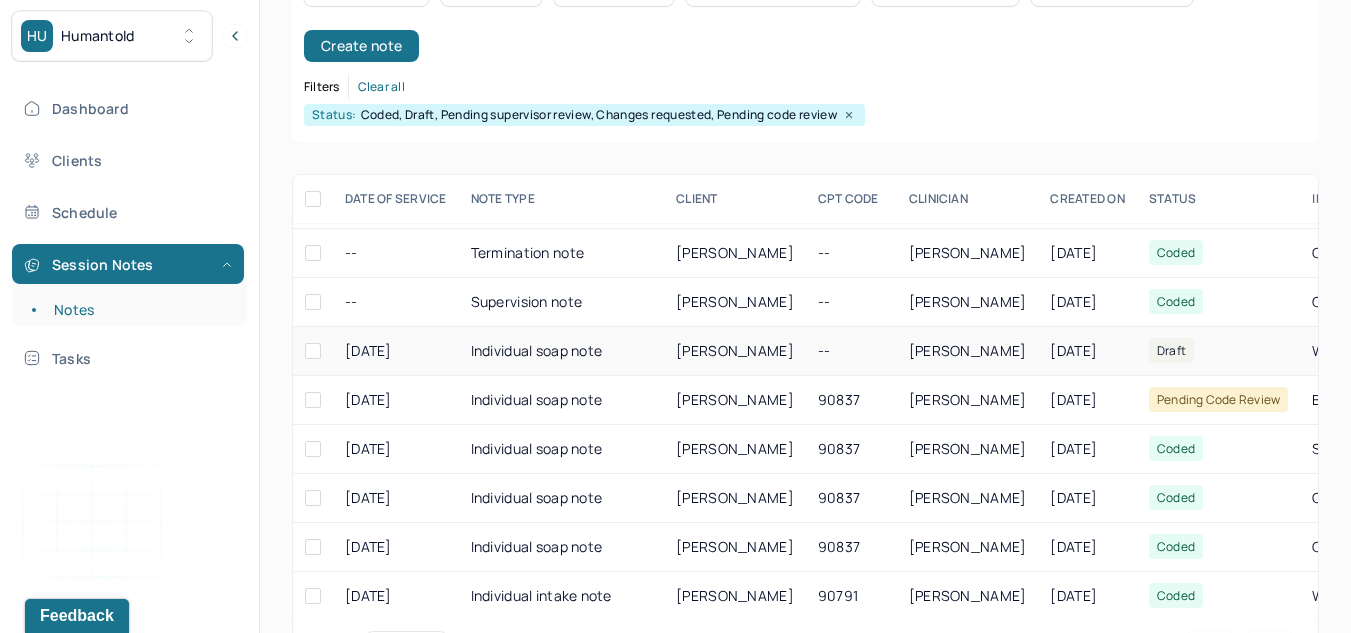 click on "[PERSON_NAME]" at bounding box center (735, 350) 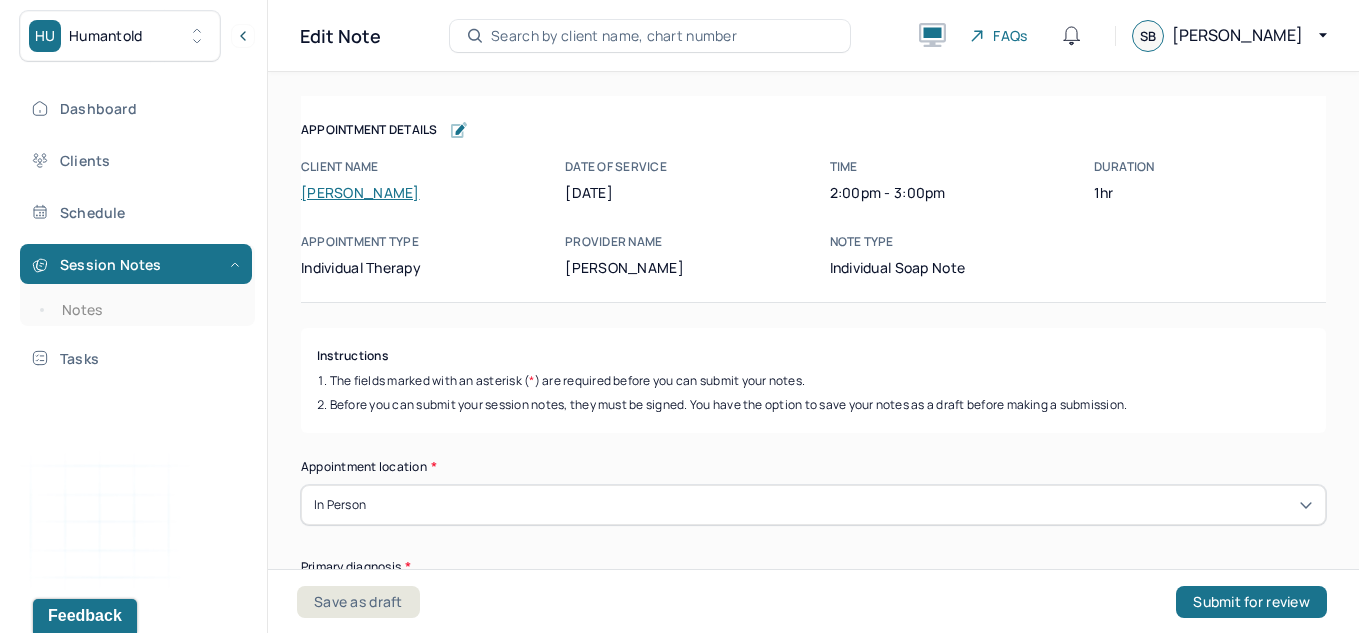 scroll, scrollTop: 0, scrollLeft: 0, axis: both 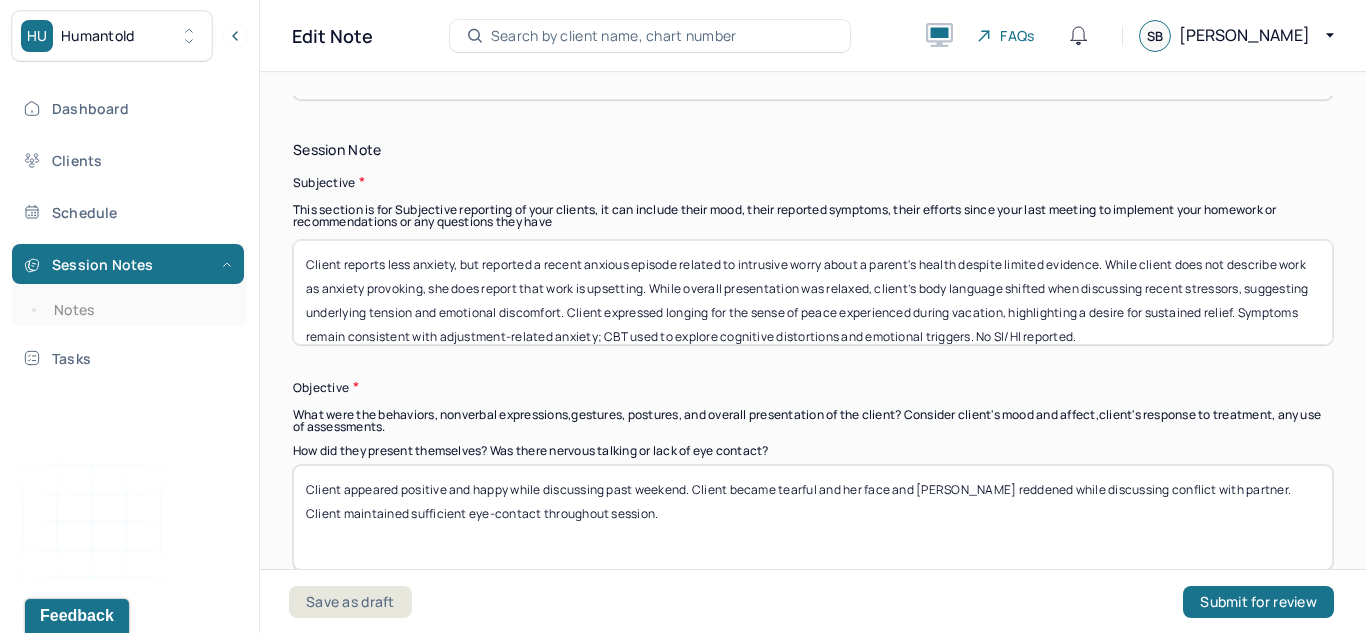 drag, startPoint x: 529, startPoint y: 275, endPoint x: 521, endPoint y: 243, distance: 32.984844 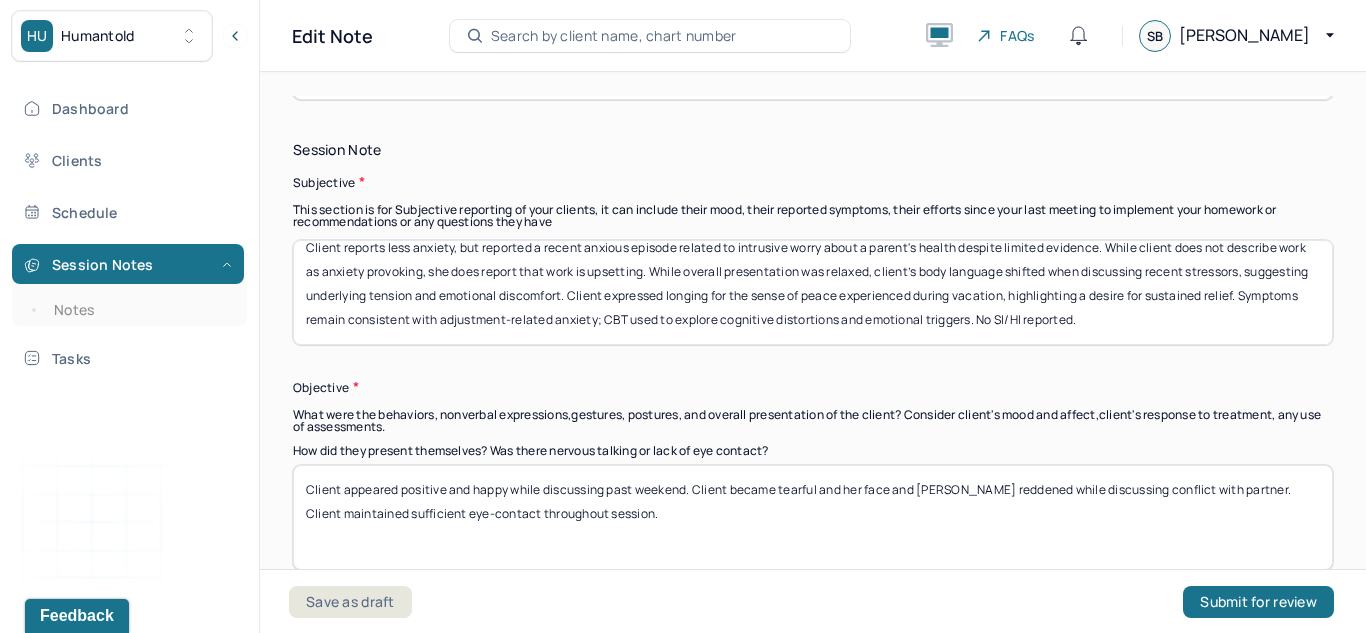 drag, startPoint x: 304, startPoint y: 264, endPoint x: 1301, endPoint y: 421, distance: 1009.2859 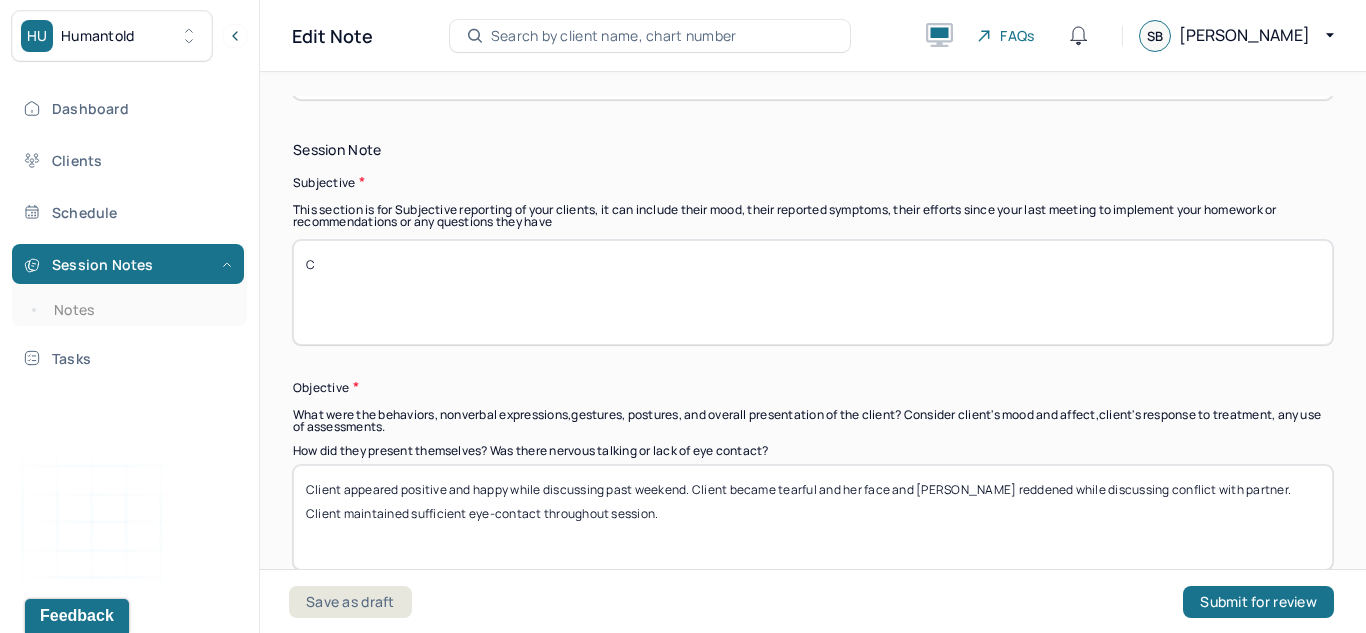 scroll, scrollTop: 0, scrollLeft: 0, axis: both 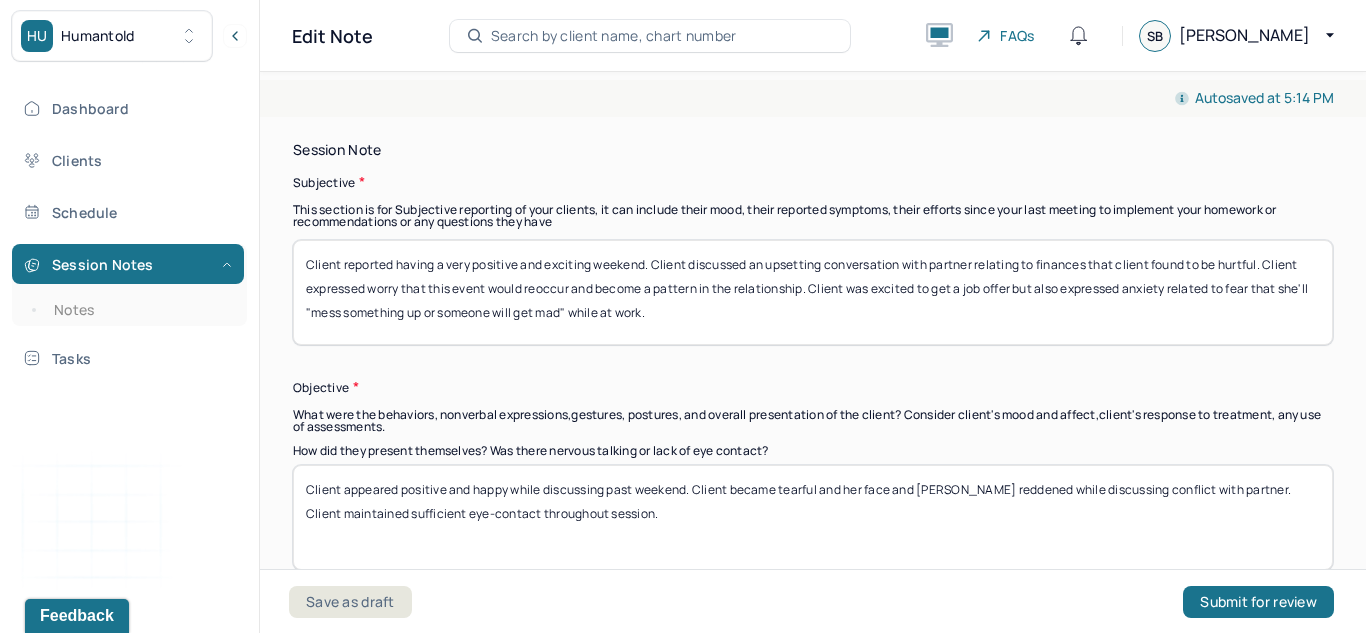drag, startPoint x: 700, startPoint y: 321, endPoint x: 631, endPoint y: 298, distance: 72.73238 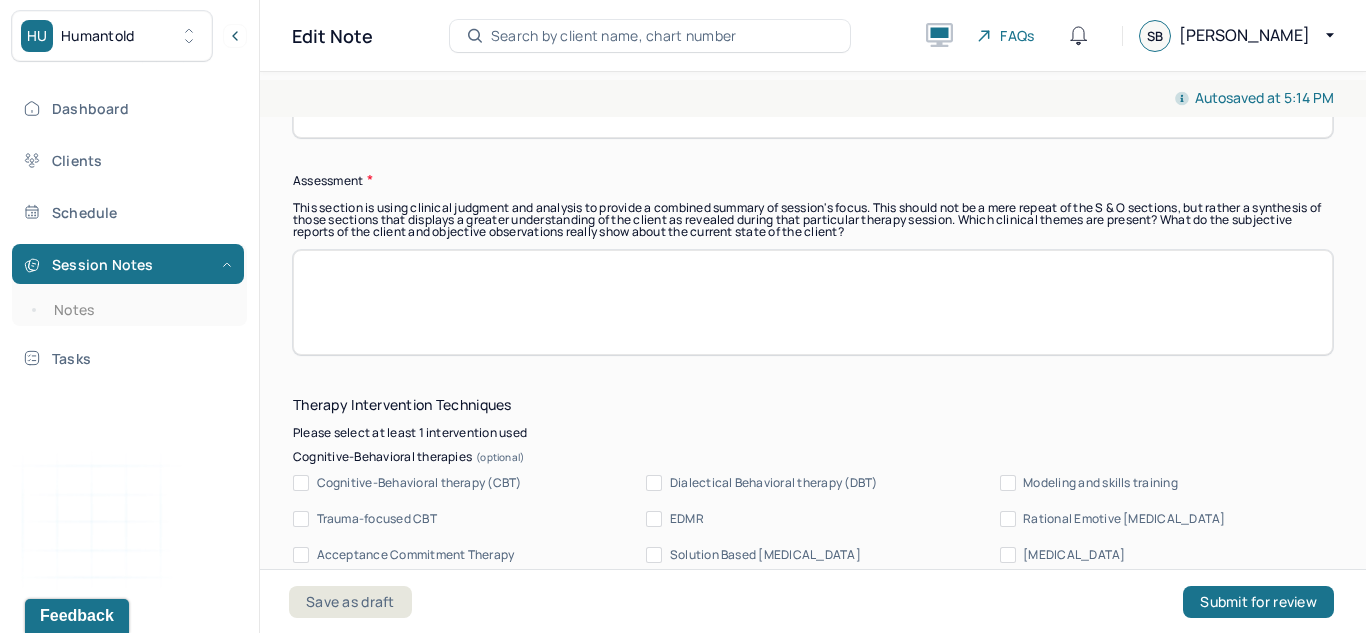 scroll, scrollTop: 1540, scrollLeft: 0, axis: vertical 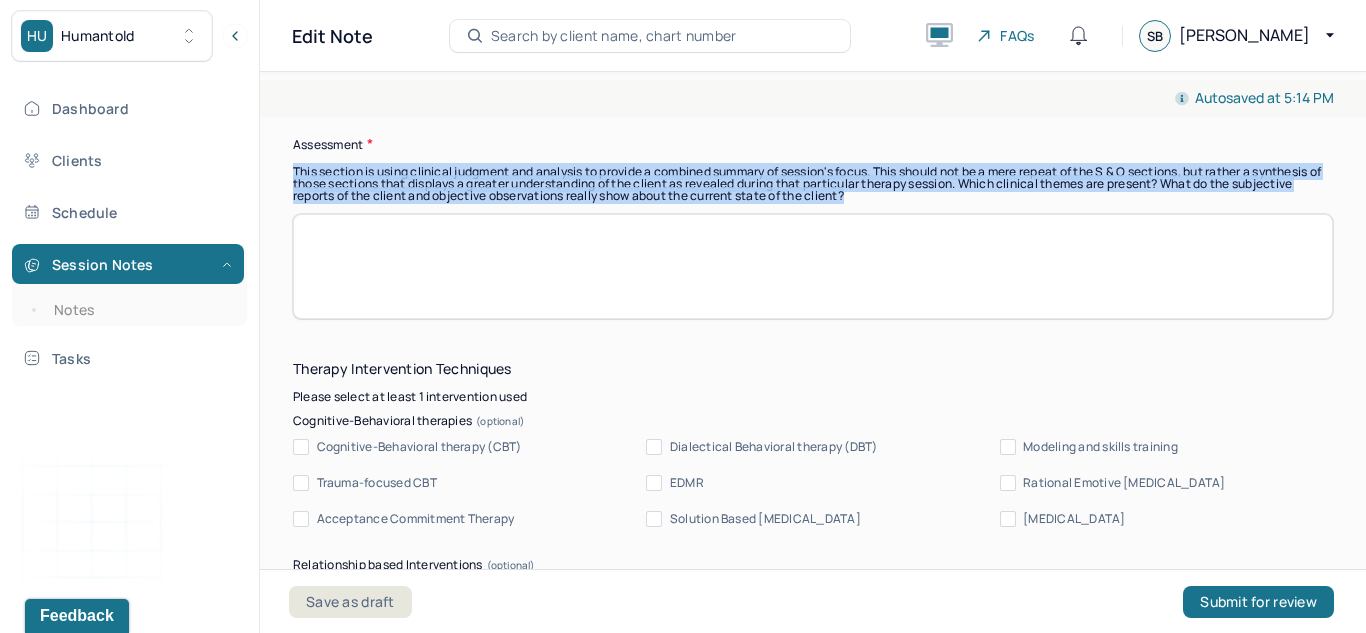 drag, startPoint x: 999, startPoint y: 210, endPoint x: 279, endPoint y: 174, distance: 720.8994 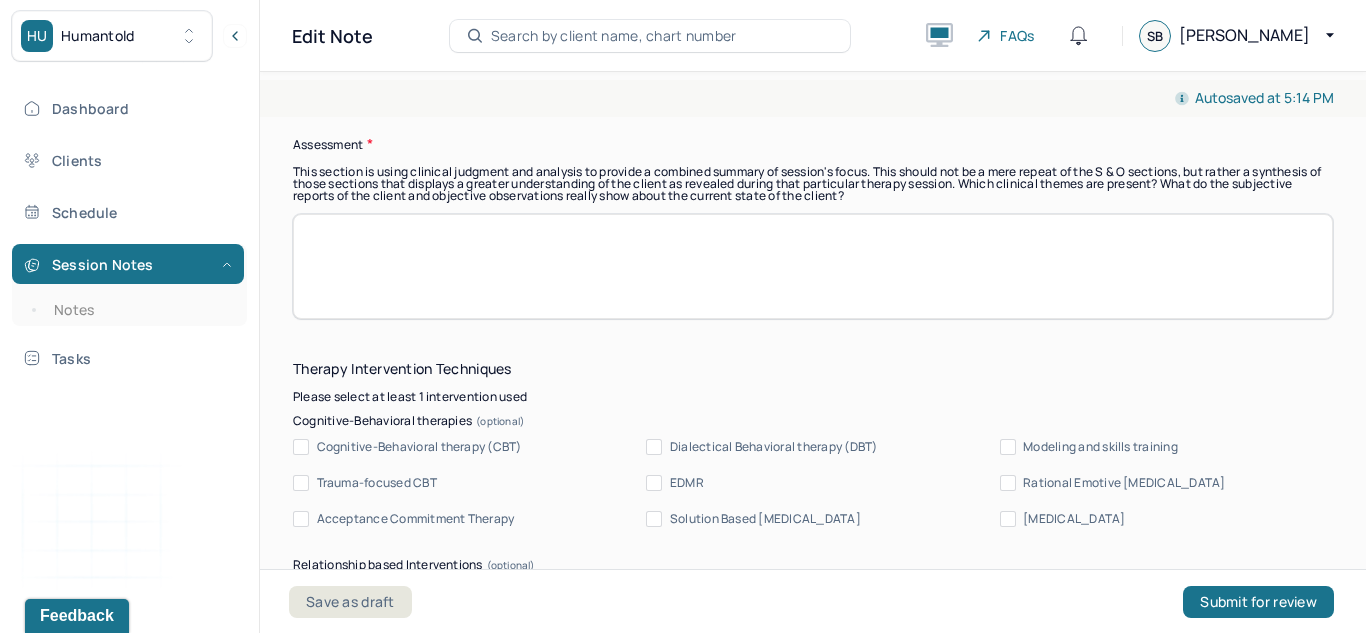 paste on "Client presented with a mix of positive emotion and underlying anxiety. She appeared happy and animated while reflecting on a fun and meaningful weekend, suggesting the importance of connection and novelty in her emotional well-being. That said, her mood shifted noticeably when discussing conflict with her partner — she became tearful and visibly flushed, which seemed to reflect emotional pain and vulnerability in the relationship. Client voiced concern that this type of conflict may become a pattern, highlighting a fear of unresolved or repeating relational stress. While she expressed excitement about receiving a job offer, this was accompanied by anxious thoughts about making mistakes or upsetting others at work, suggesting difficulty trusting in her own competence and safety in new environments. Taken together, themes of emotional safety, fear of missteps, and anticipation of relational tension were present throughout the session. Symptoms remain consistent with adjustment-related anxiety; CBT was used ..." 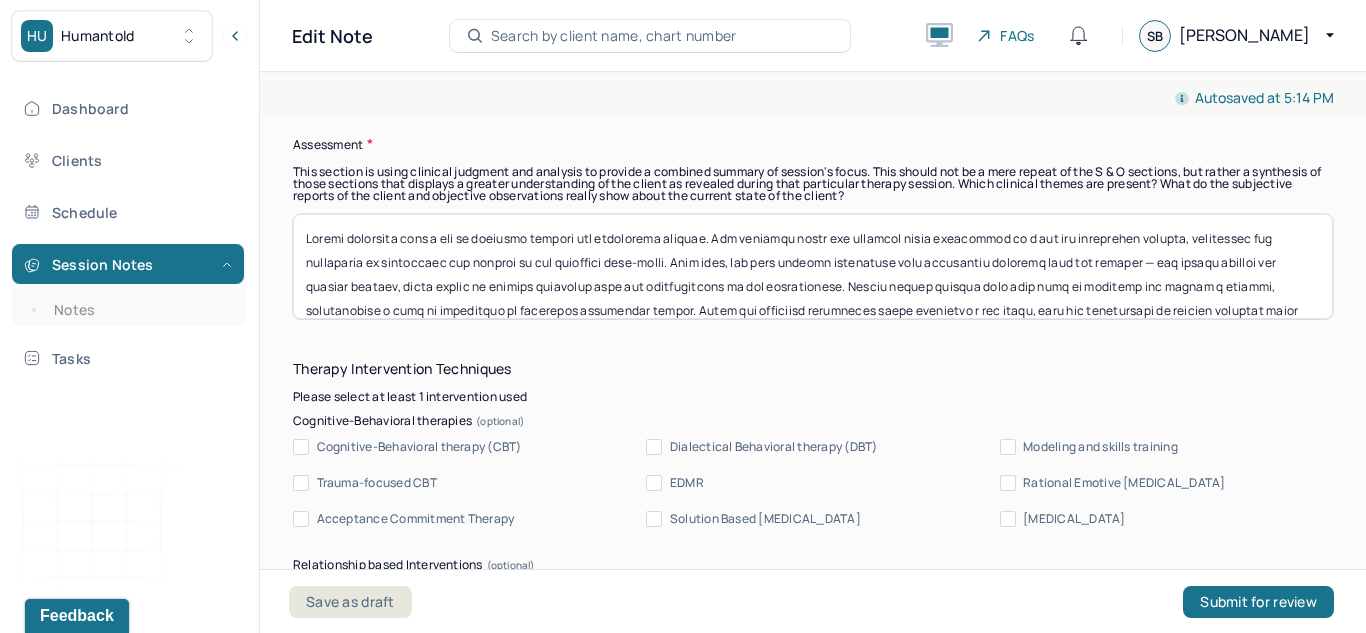 scroll, scrollTop: 73, scrollLeft: 0, axis: vertical 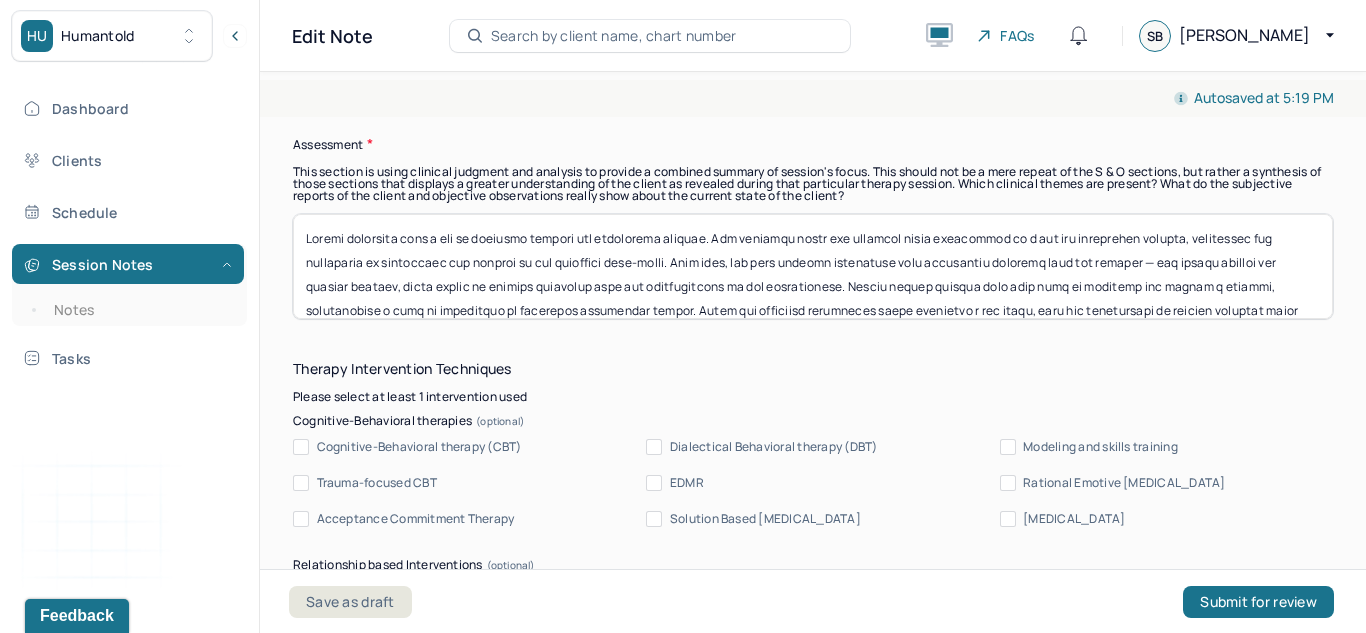 drag, startPoint x: 1046, startPoint y: 290, endPoint x: 1020, endPoint y: 210, distance: 84.118965 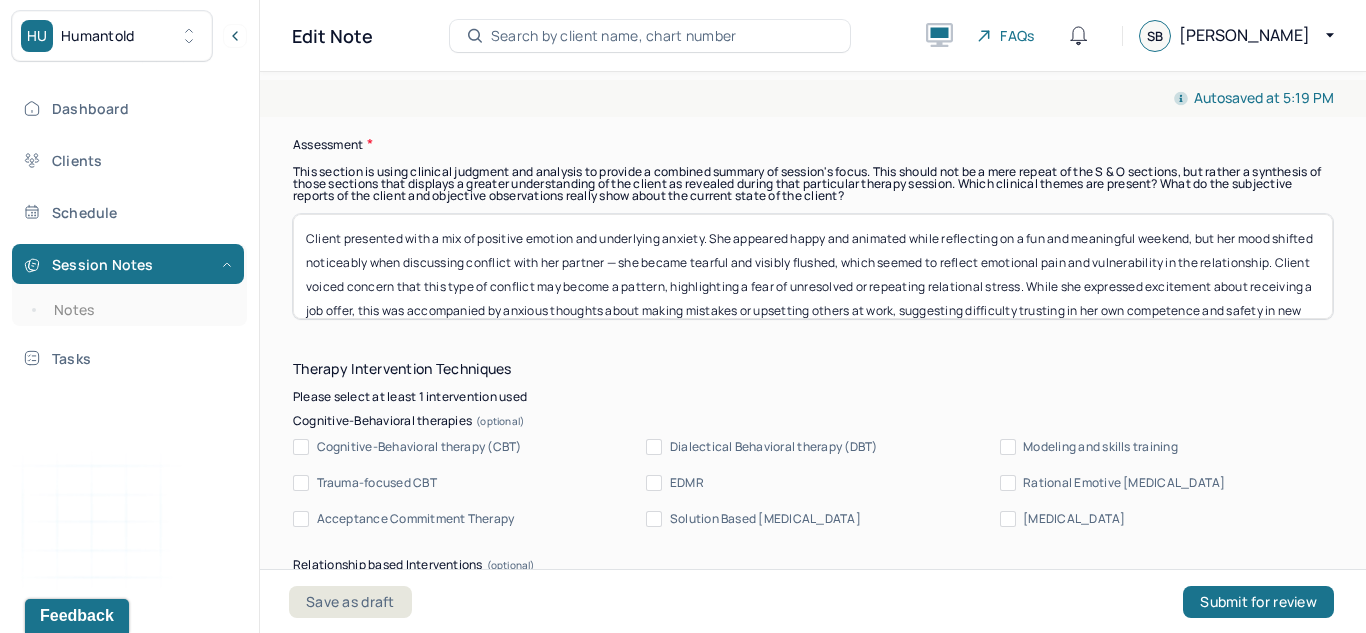 drag, startPoint x: 650, startPoint y: 260, endPoint x: 384, endPoint y: 284, distance: 267.0805 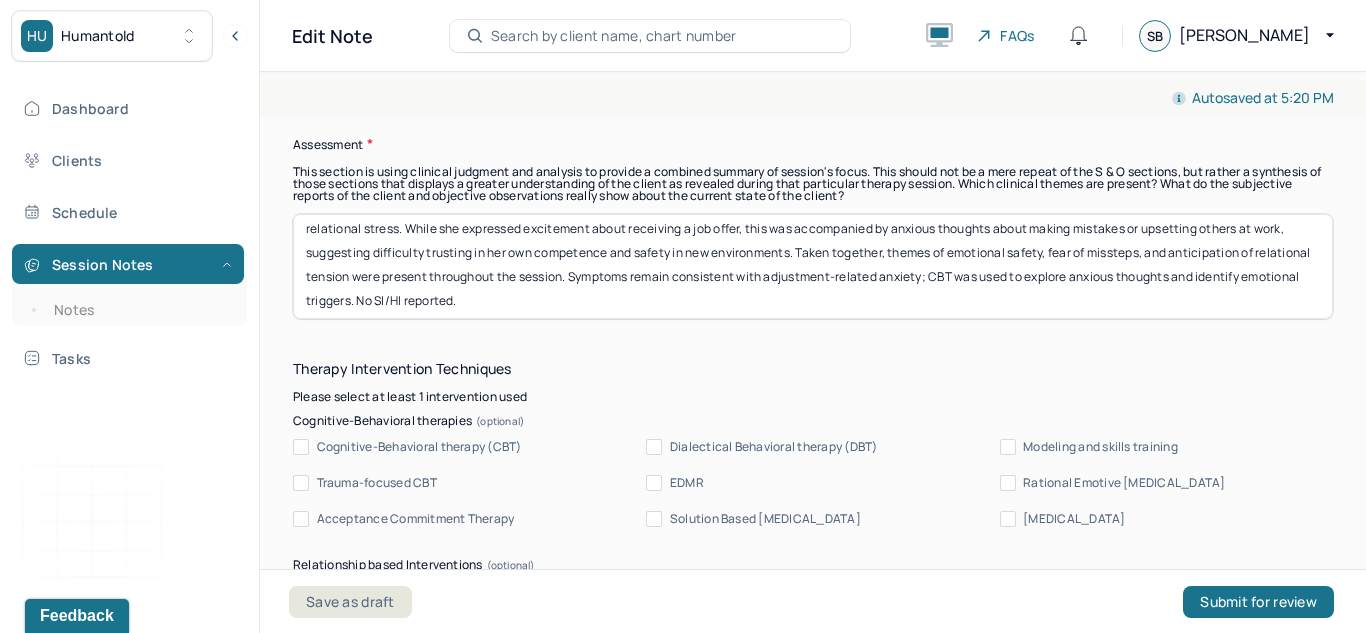 scroll, scrollTop: 65, scrollLeft: 0, axis: vertical 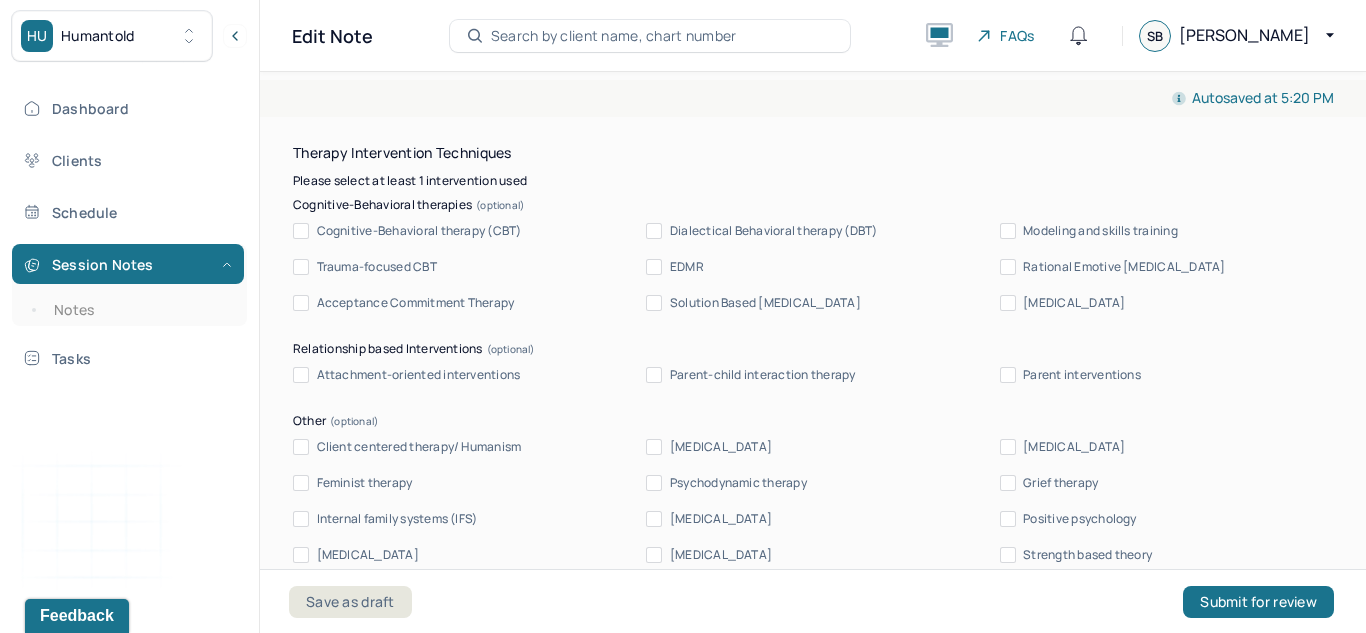 type on "Client presented with a mix of positive emotion and underlying anxiety. She appeared happy and animated while reflecting on a fun and meaningful weekend, but her mood shifted noticeably when discussing conflict with her partner. Client voiced concern that this type of conflict may become a pattern, highlighting a fear of unresolved or repeating relational stress. While she expressed excitement about receiving a job offer, this was accompanied by anxious thoughts about making mistakes or upsetting others at work, suggesting difficulty trusting in her own competence and safety in new environments. Taken together, themes of emotional safety, fear of missteps, and anticipation of relational tension were present throughout the session. Symptoms remain consistent with adjustment-related anxiety; CBT was used to explore anxious thoughts and identify emotional triggers. No SI/HI reported." 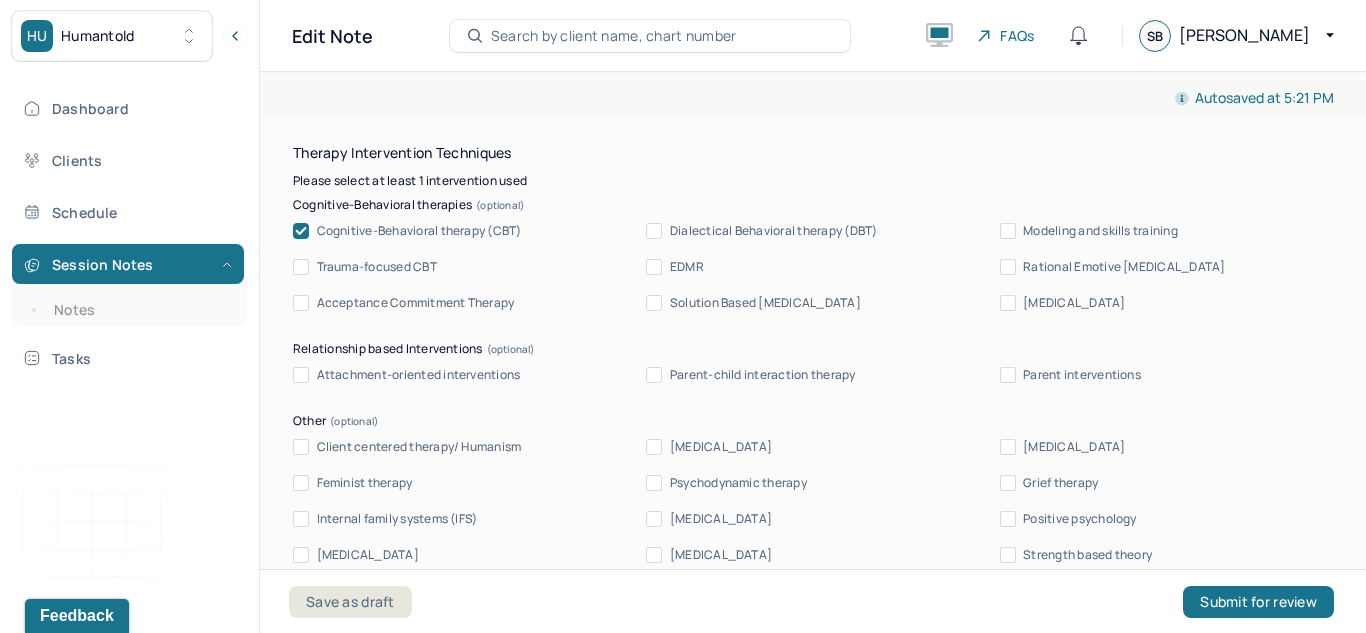 click on "Client centered therapy/ Humanism" at bounding box center [419, 447] 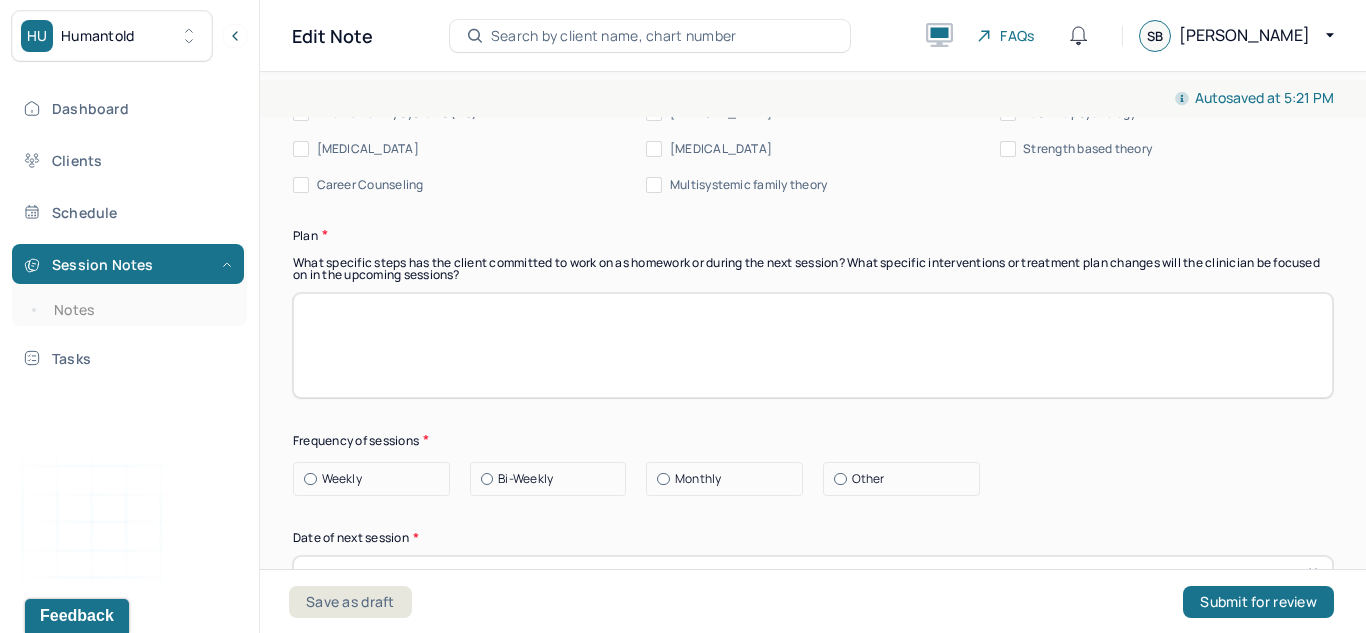 scroll, scrollTop: 2198, scrollLeft: 0, axis: vertical 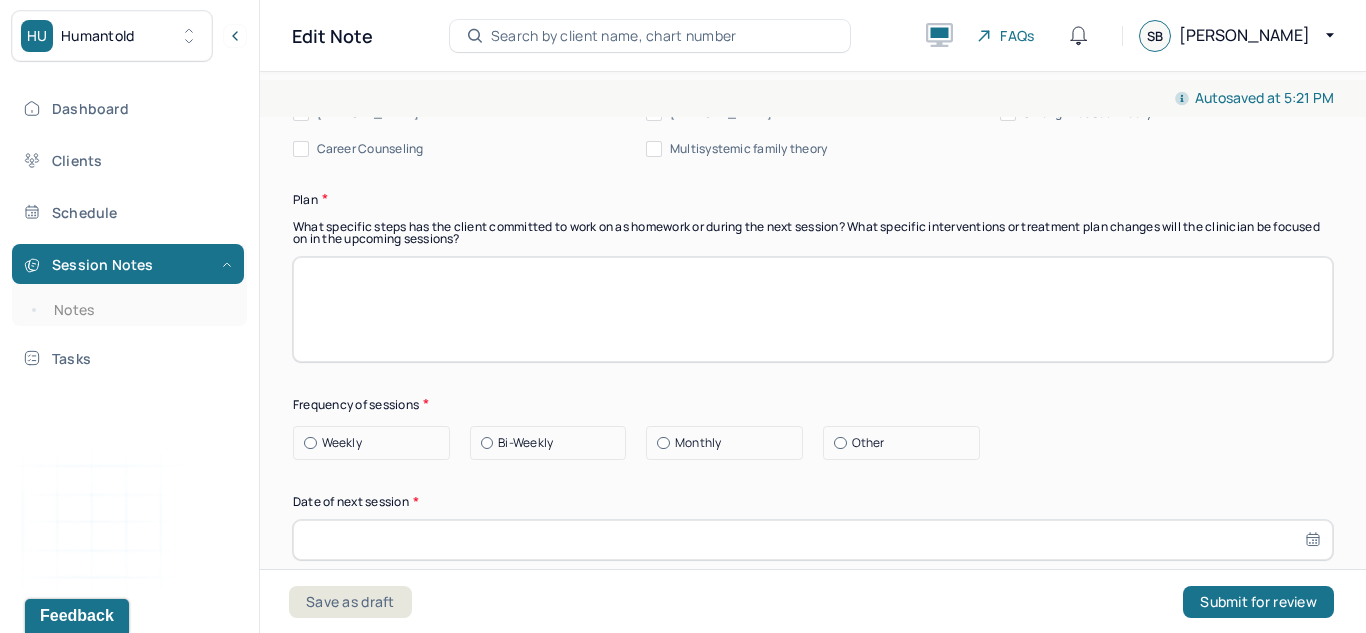 click at bounding box center (813, 309) 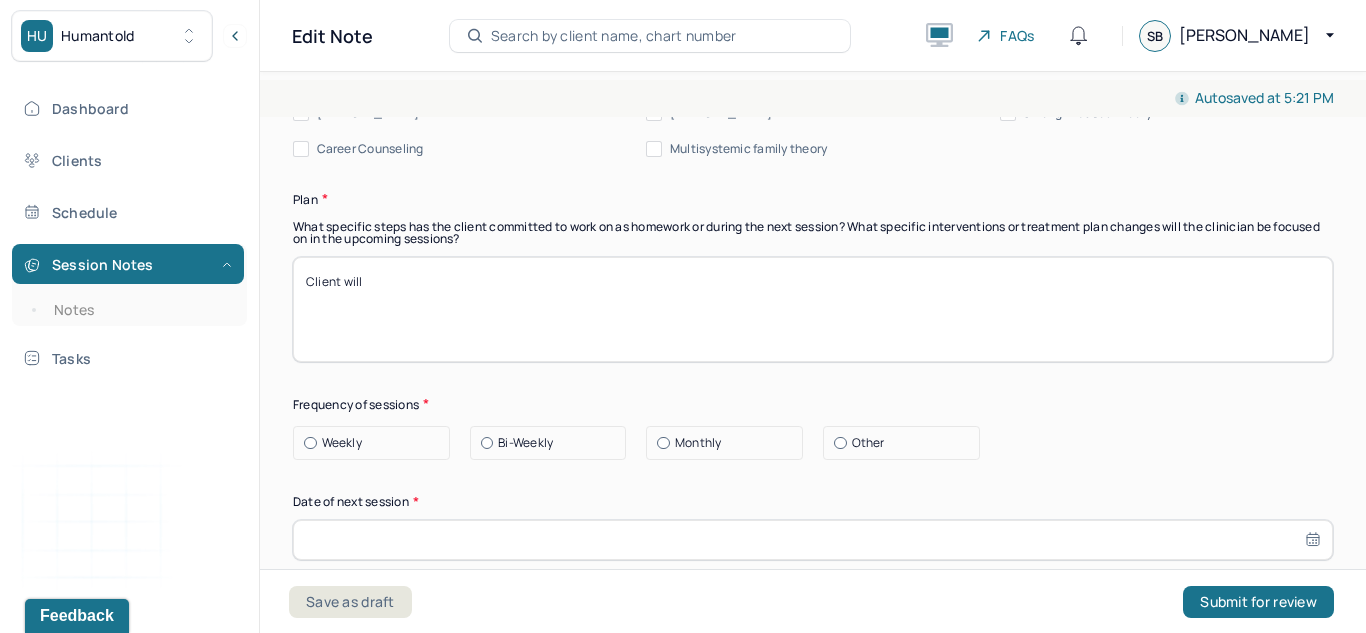 click on "Client will" at bounding box center (813, 309) 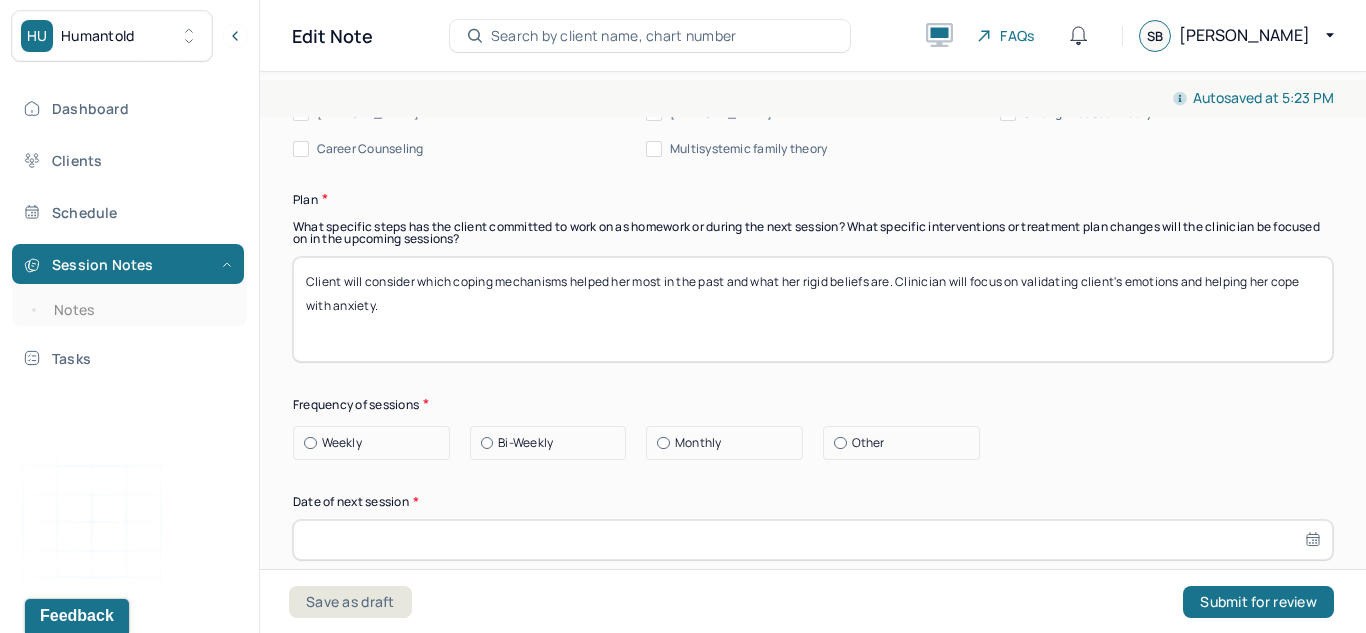 type on "Client will consider which coping mechanisms helped her most in the past and what her rigid beliefs are. Clinician will focus on validating client's emotions and helping her cope with anxiety." 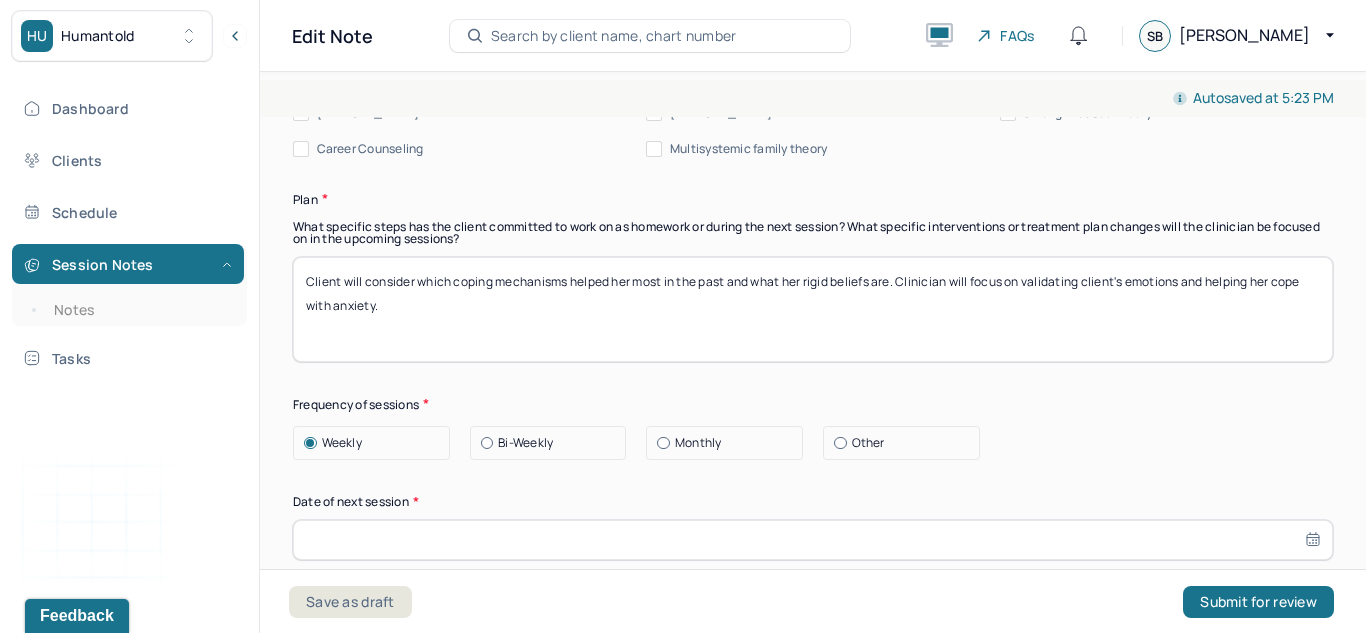 click at bounding box center (813, 540) 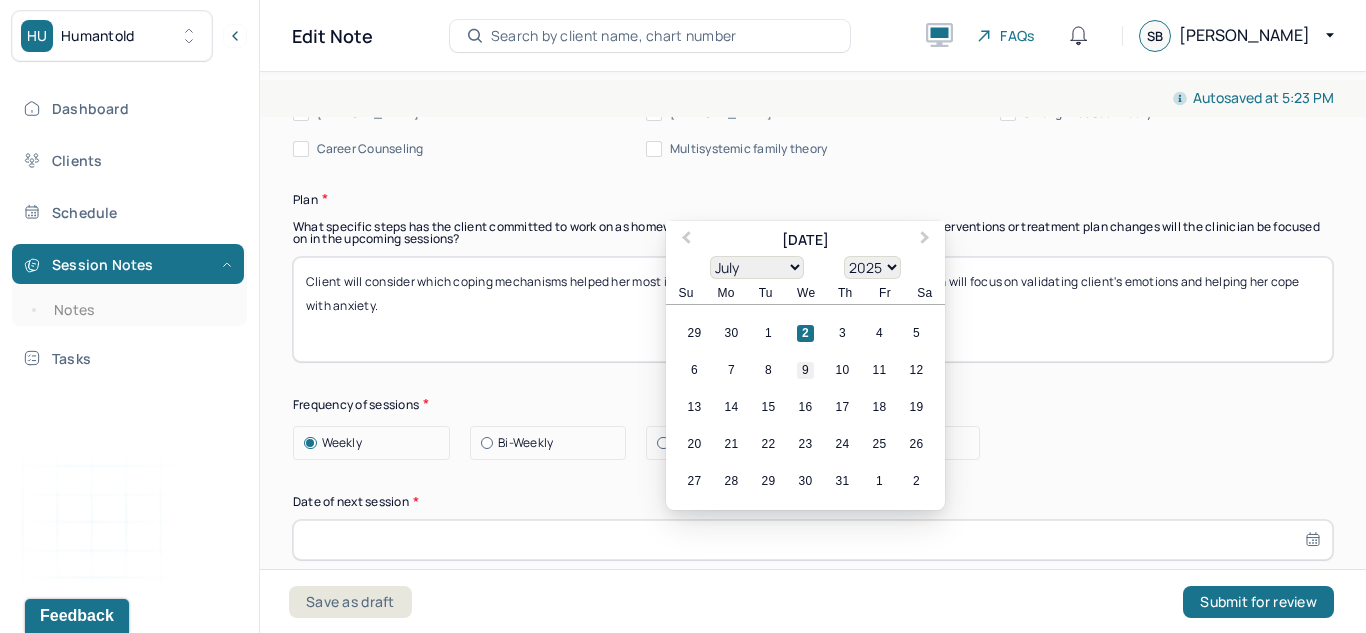 click on "9" at bounding box center [805, 370] 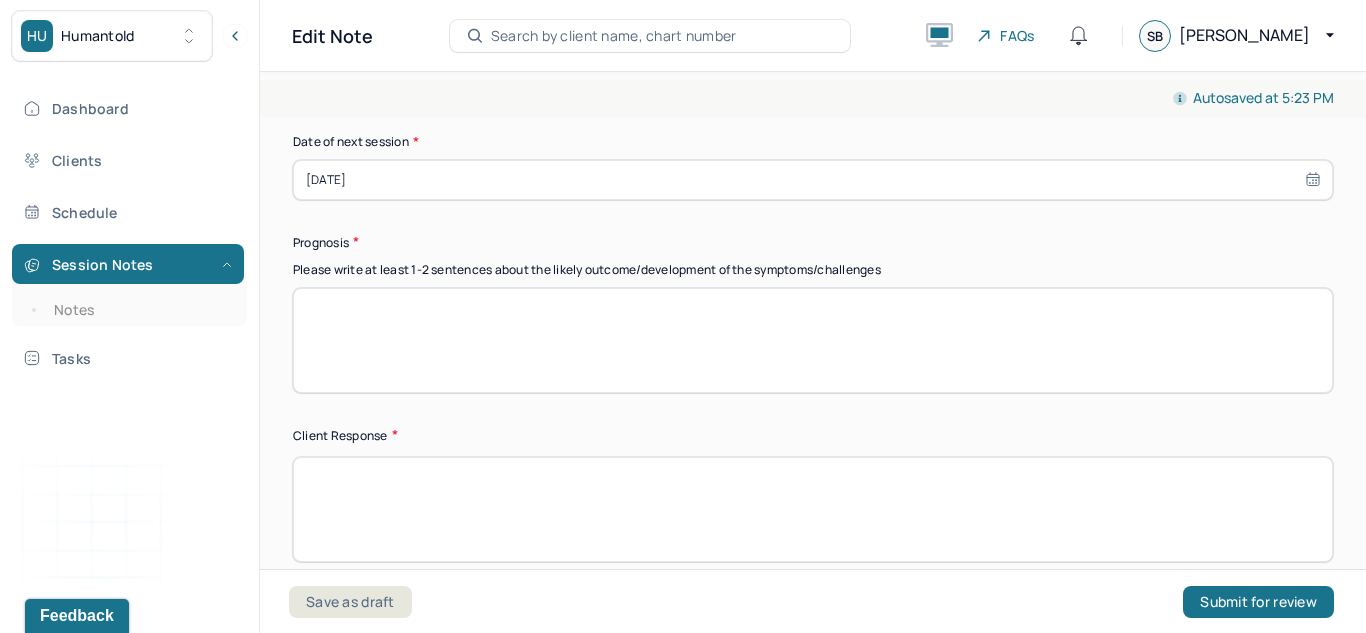scroll, scrollTop: 2585, scrollLeft: 0, axis: vertical 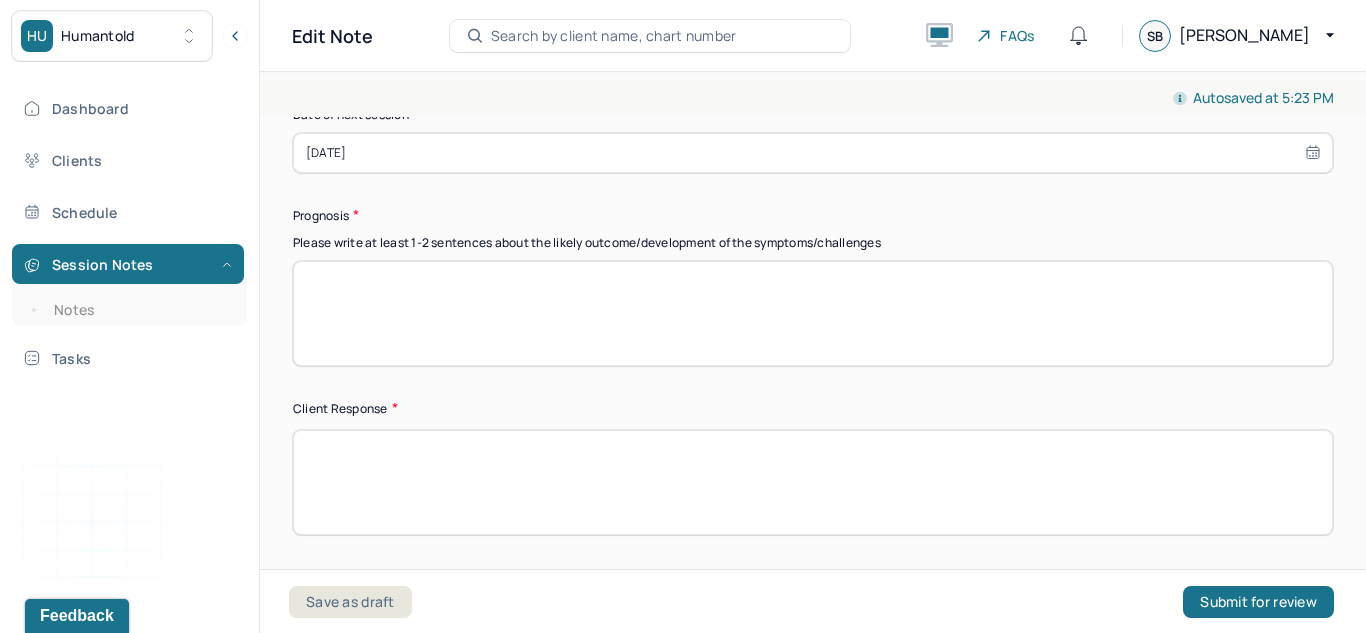 click at bounding box center (813, 313) 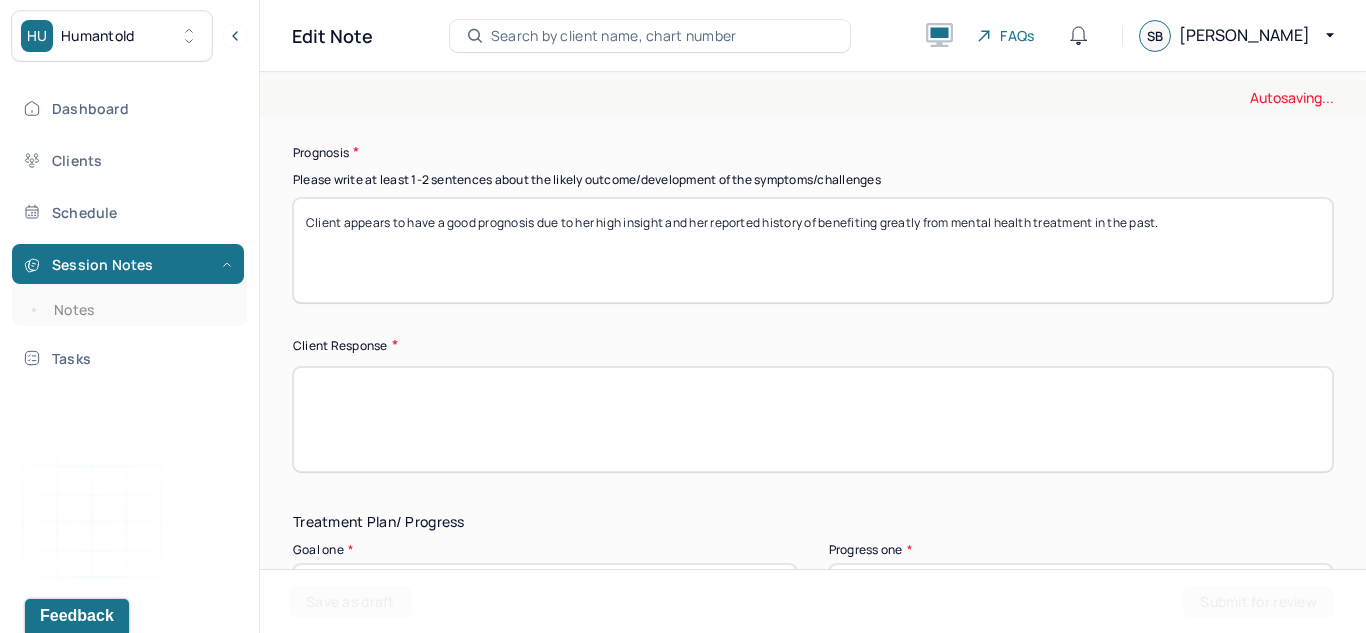 scroll, scrollTop: 2666, scrollLeft: 0, axis: vertical 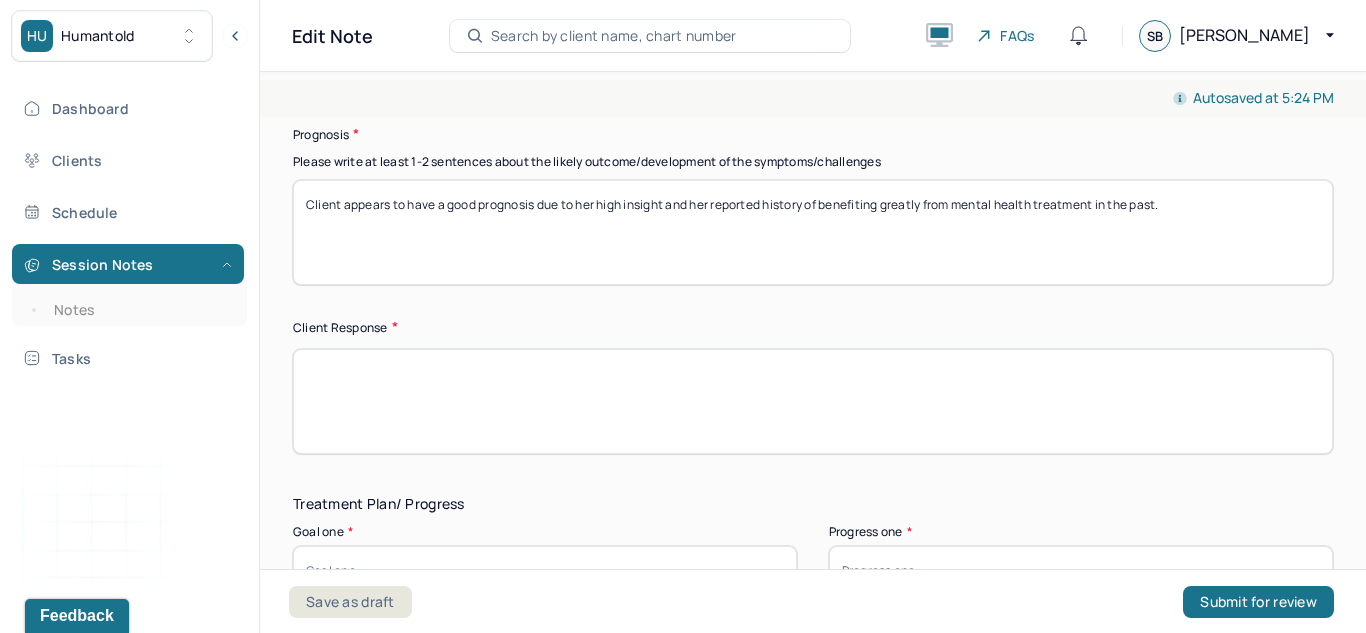 type on "Client appears to have a good prognosis due to her high insight and her reported history of benefiting greatly from mental health treatment in the past." 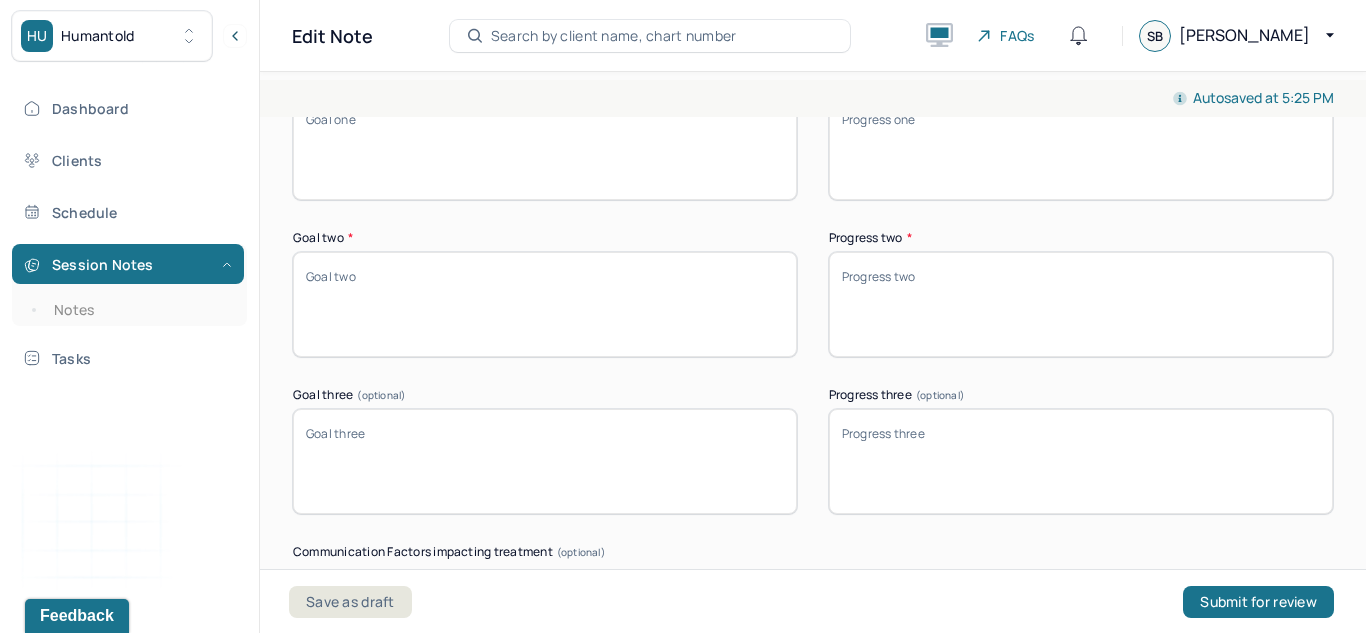 scroll, scrollTop: 3080, scrollLeft: 0, axis: vertical 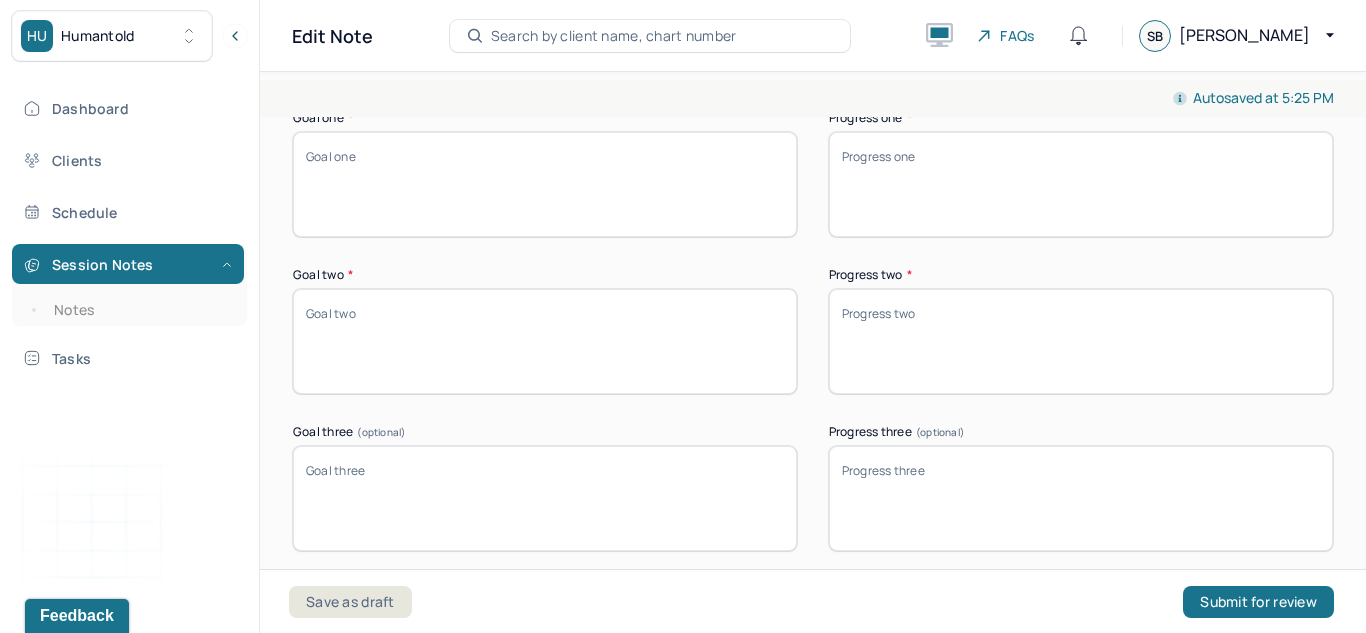type on "Client was an active participant in session and discussed topics that she is passionate about as well as her relationship worry." 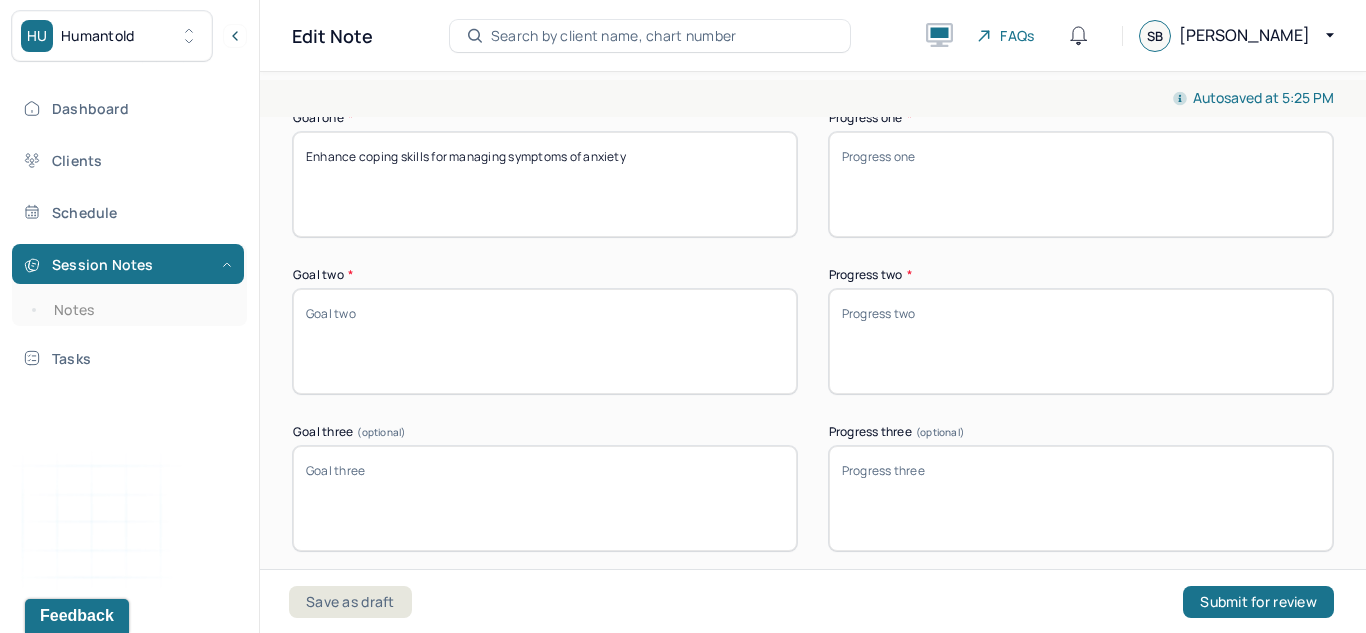 type on "Enhance coping skills for managing symptoms of anxiety" 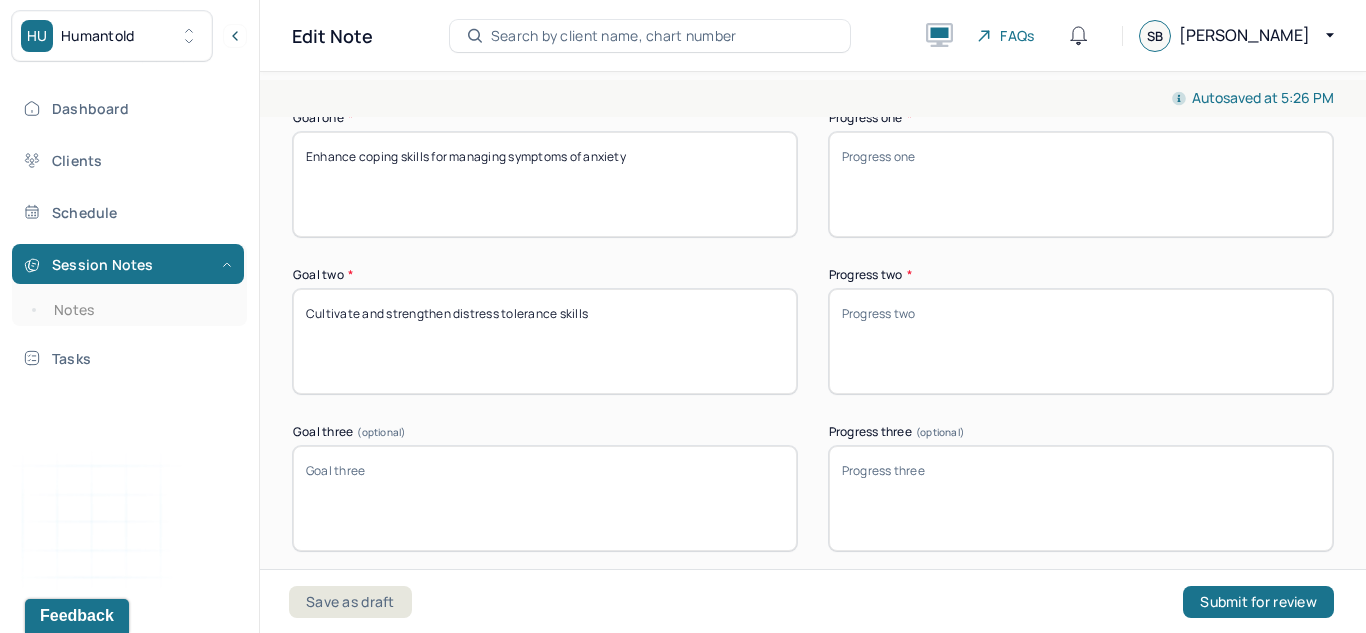 type on "Cultivate and strengthen distress tolerance skills" 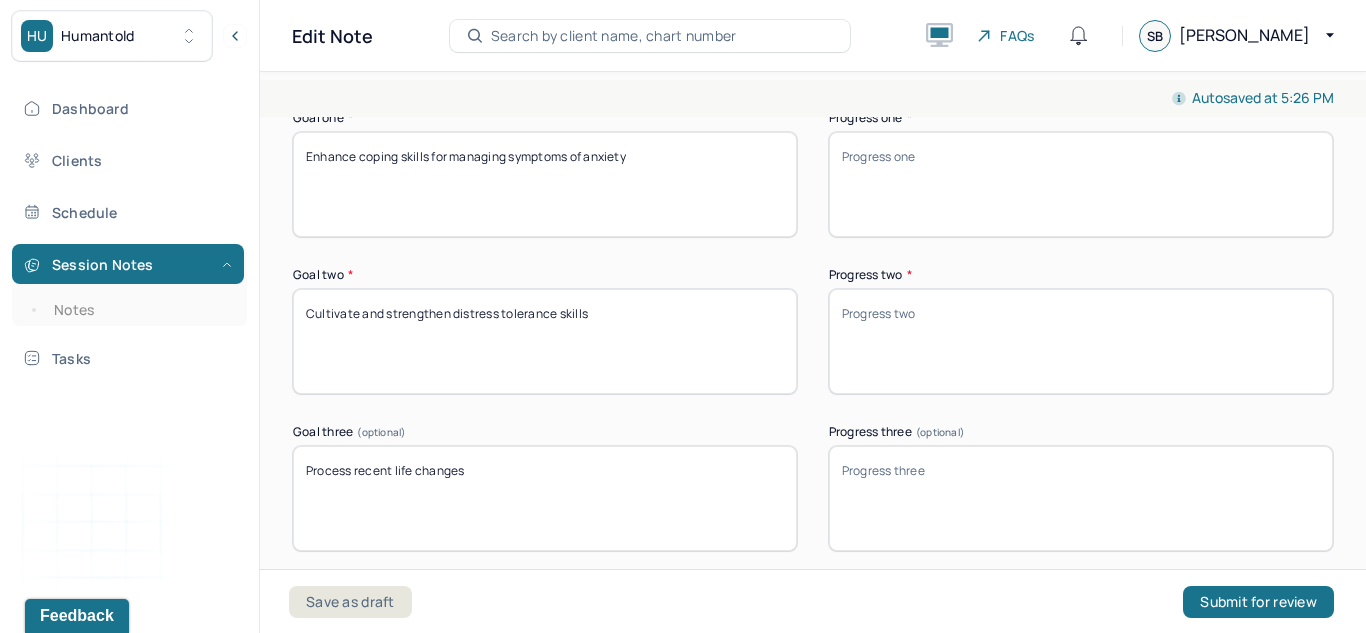 type on "Process recent life changes" 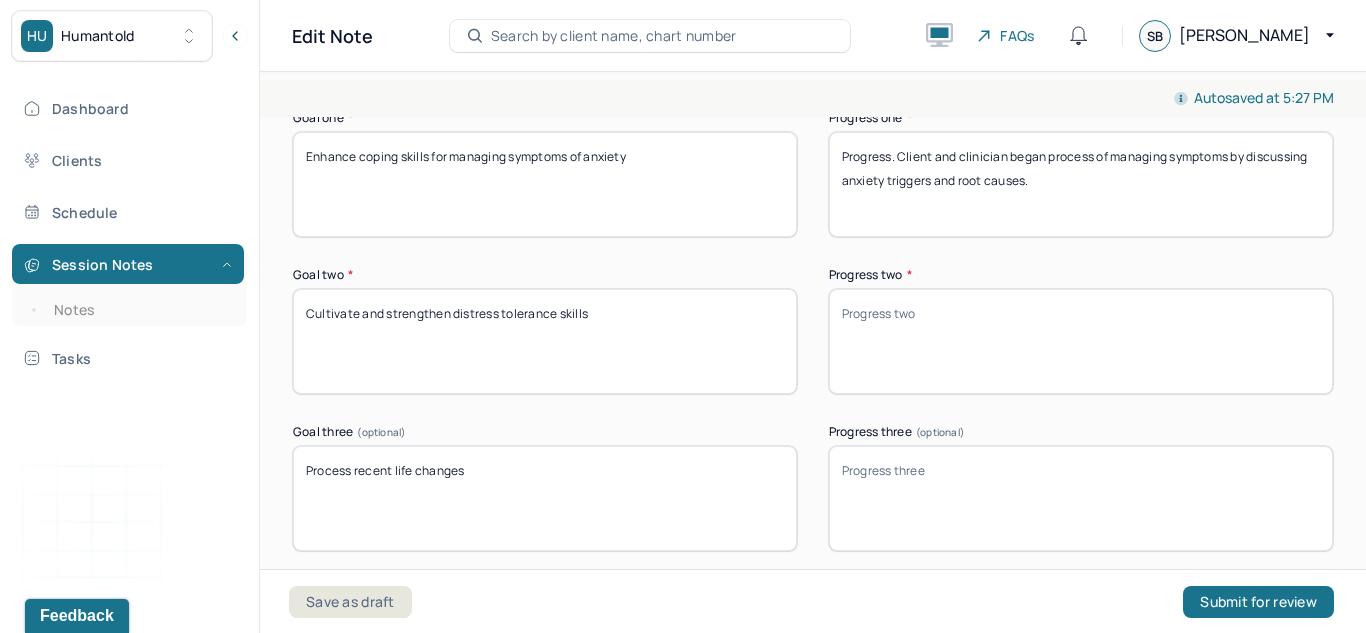 type on "Progress. Client and clinician began process of managing symptoms by discussing anxiety triggers and root causes." 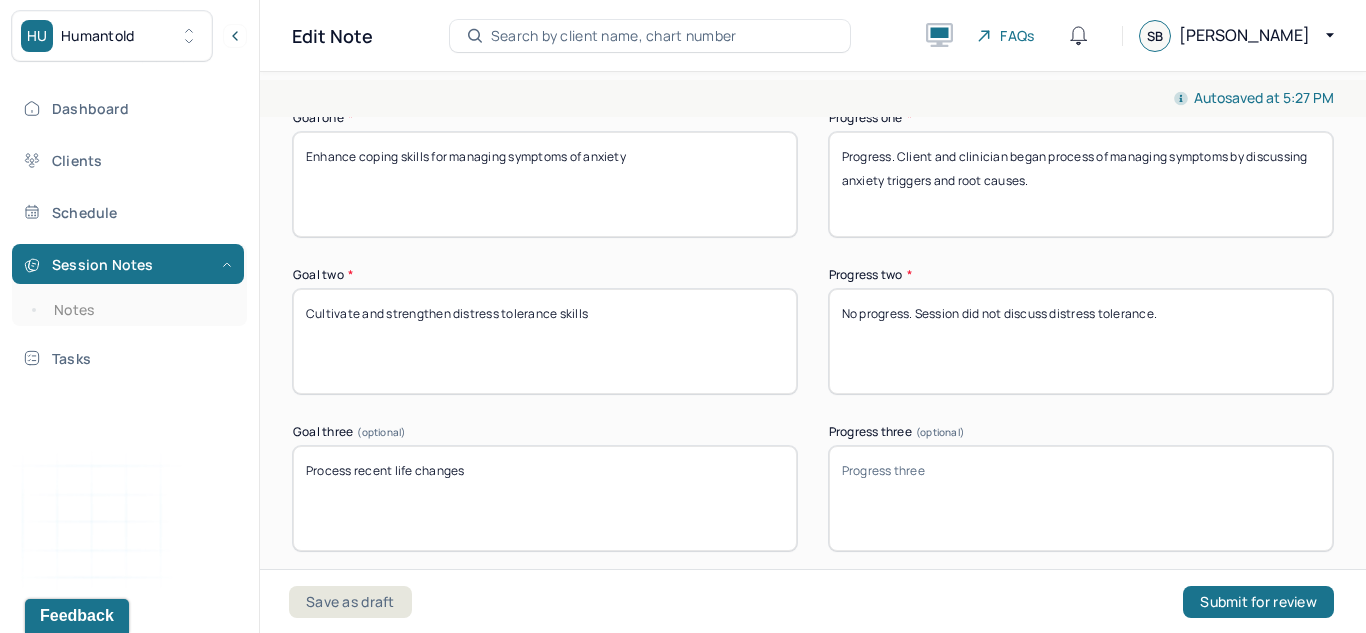 type on "No progress. Session did not discuss distress tolerance." 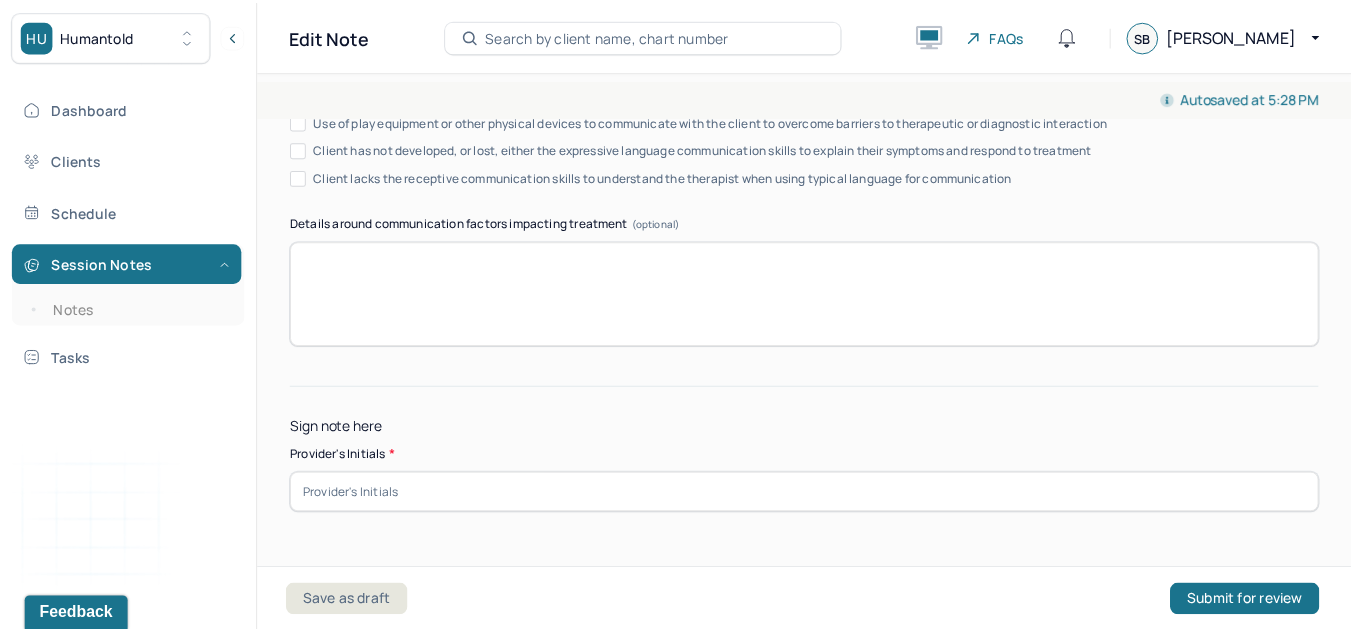 scroll, scrollTop: 3684, scrollLeft: 0, axis: vertical 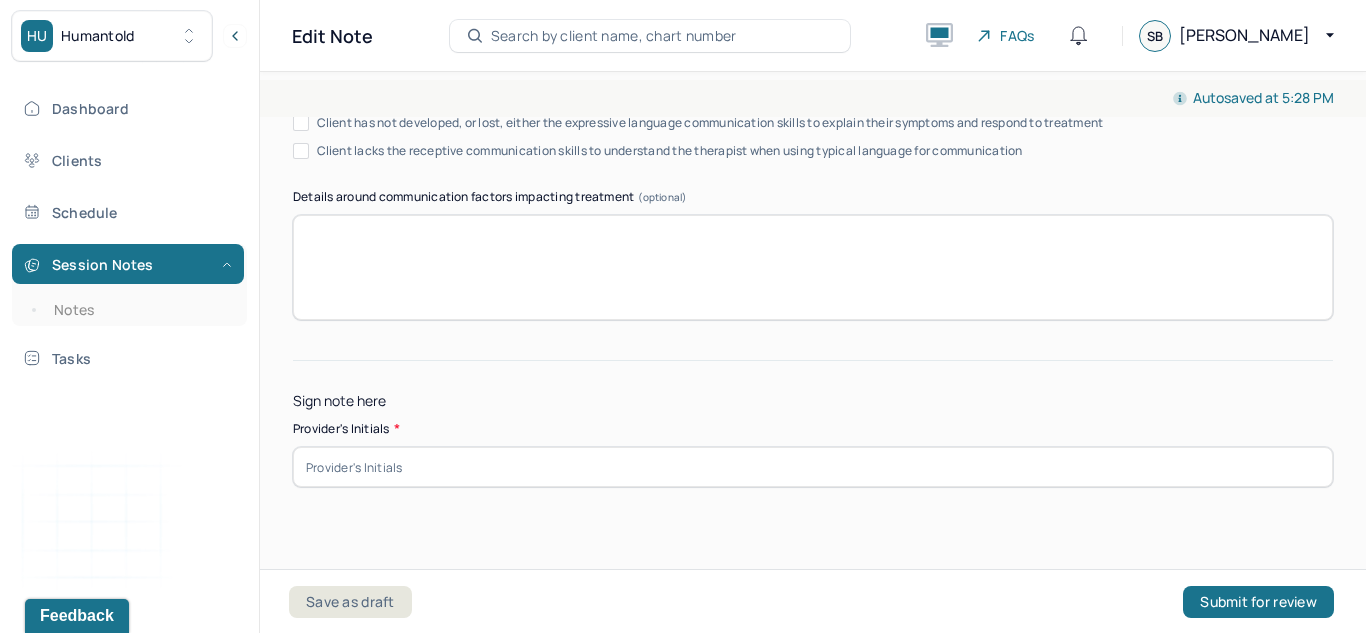 type on "Progress. Client explored some of the ways in which her life has changed since she moved to New York." 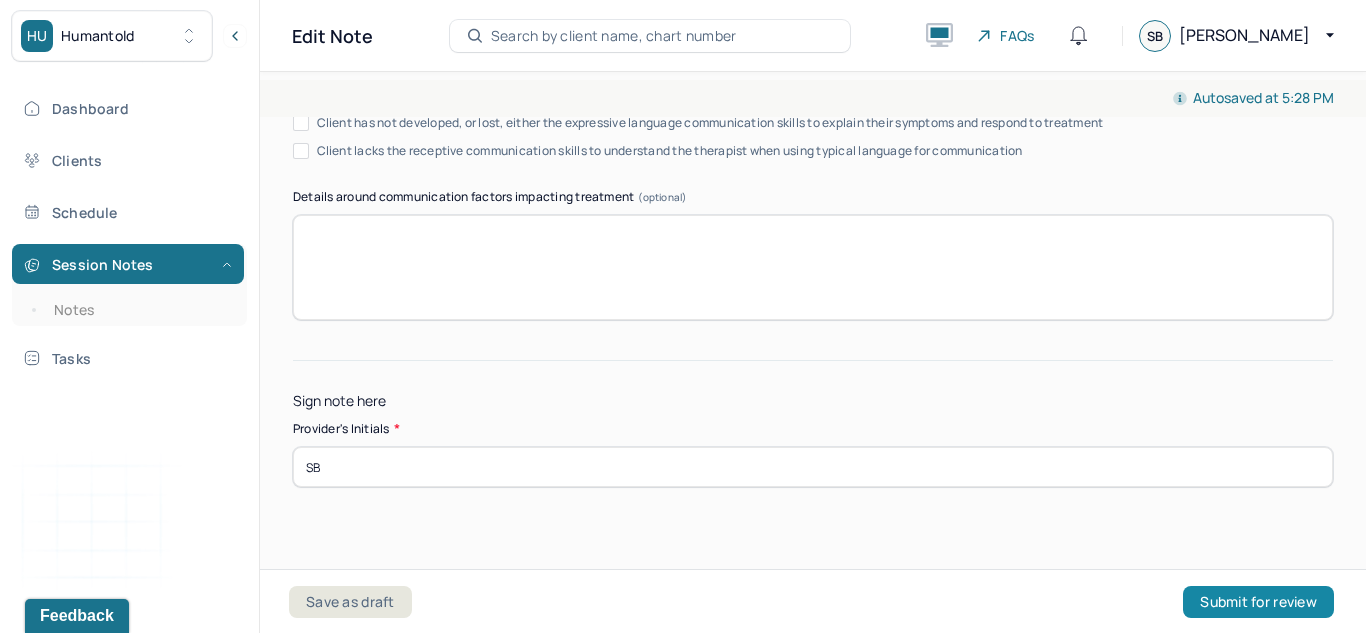 type on "SB" 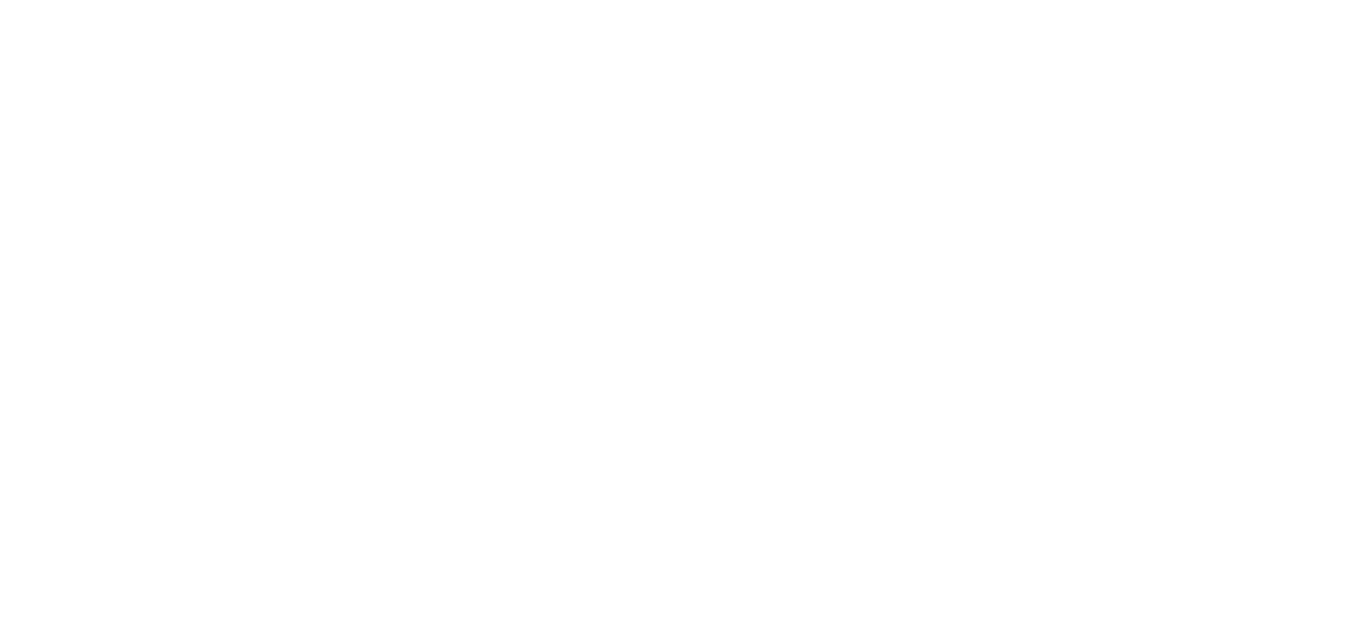 scroll, scrollTop: 0, scrollLeft: 0, axis: both 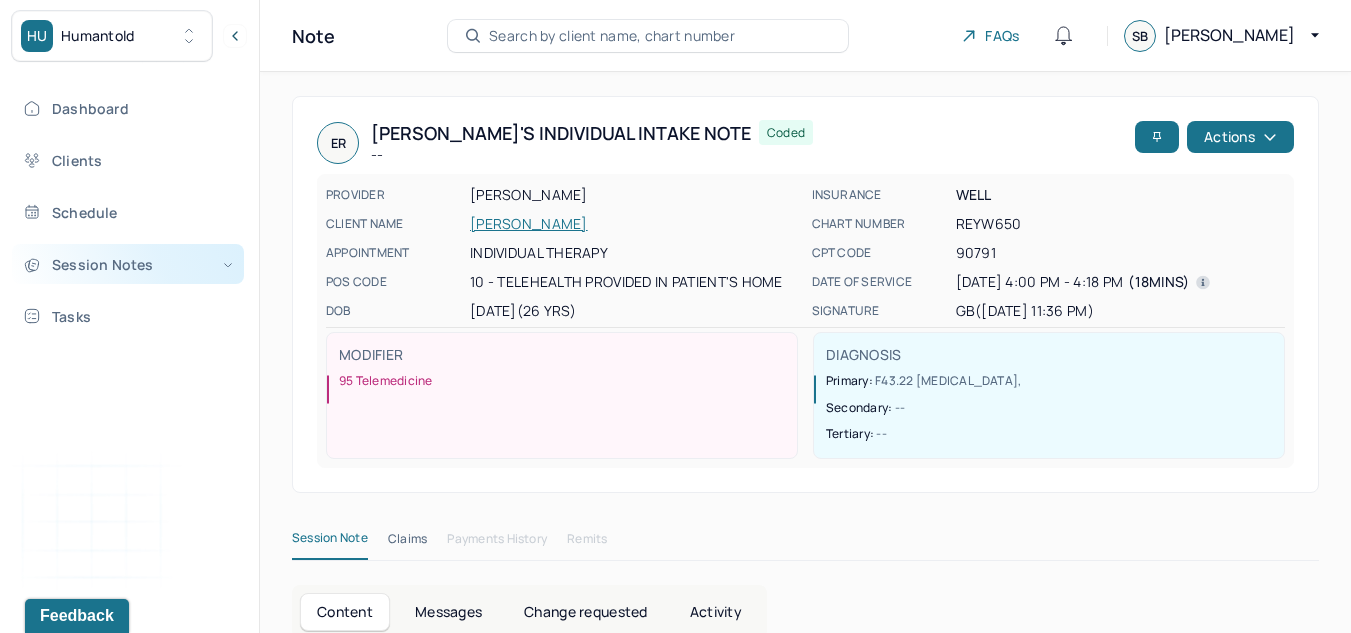 drag, startPoint x: 108, startPoint y: 264, endPoint x: 50, endPoint y: 266, distance: 58.034473 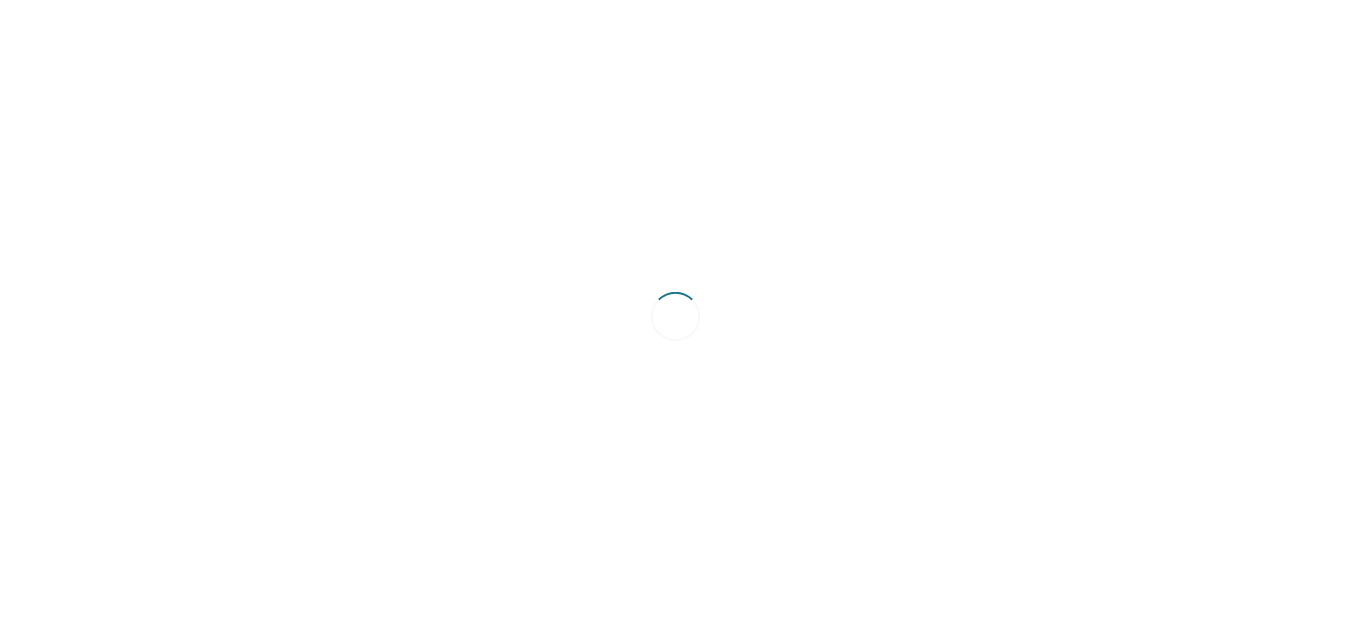 scroll, scrollTop: 0, scrollLeft: 0, axis: both 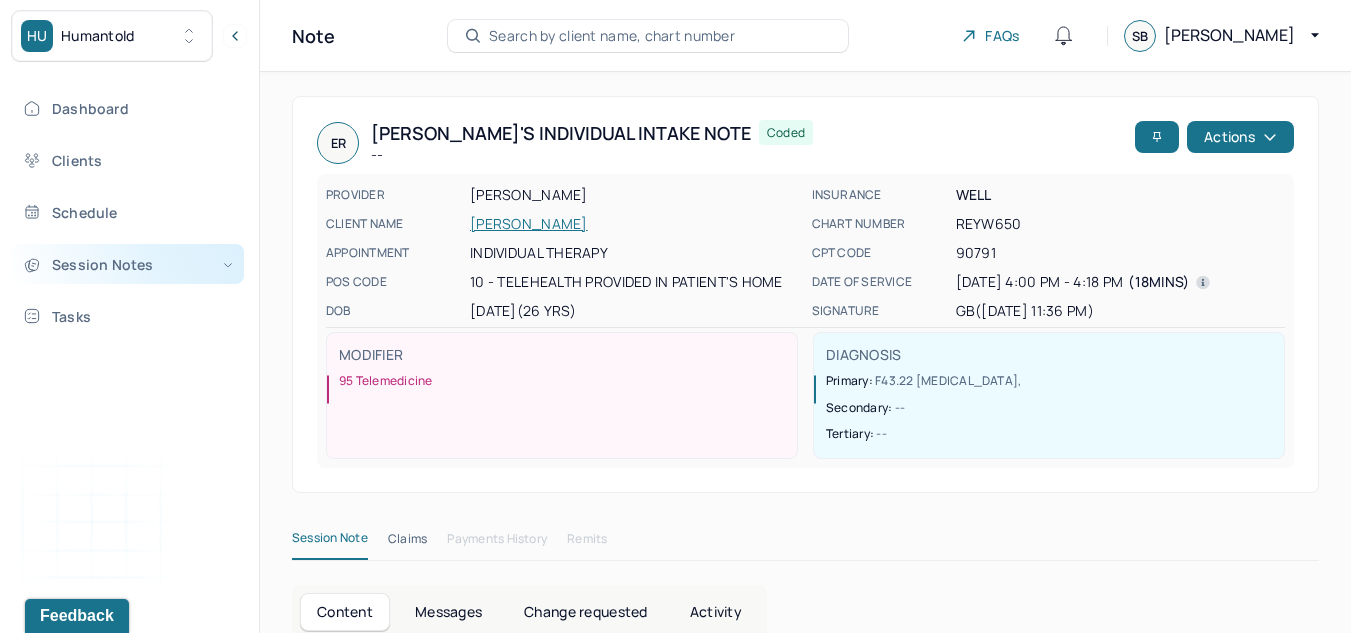 click 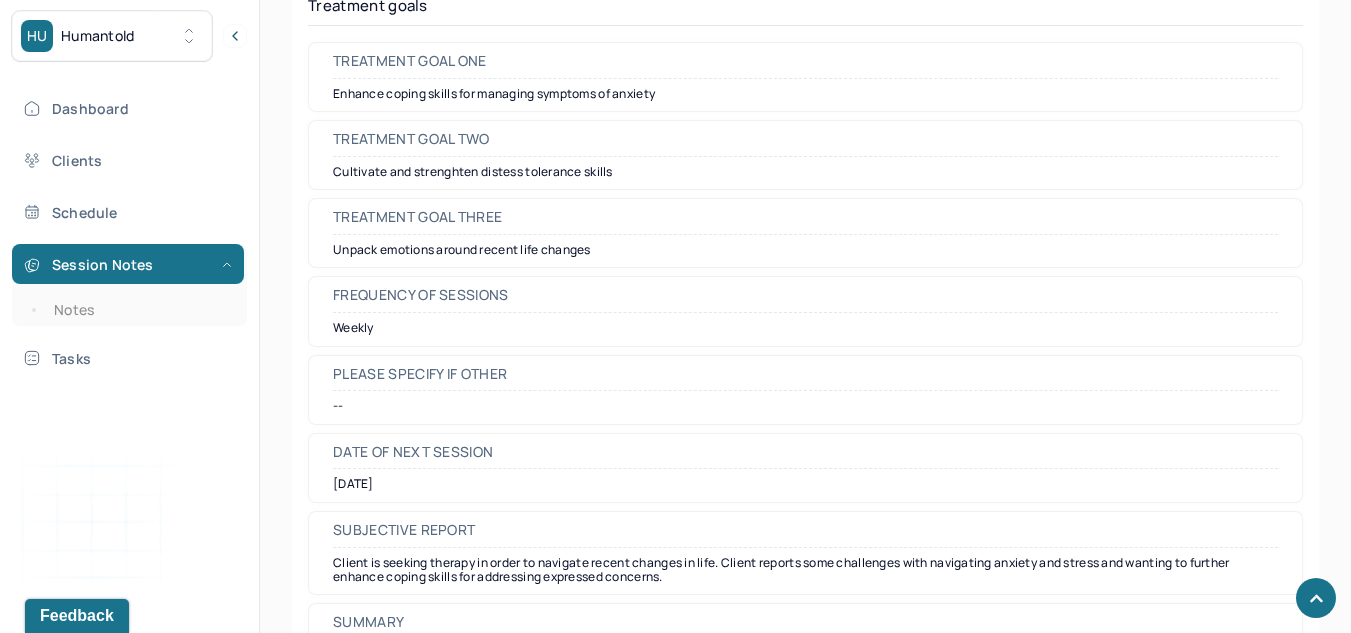 scroll, scrollTop: 8779, scrollLeft: 0, axis: vertical 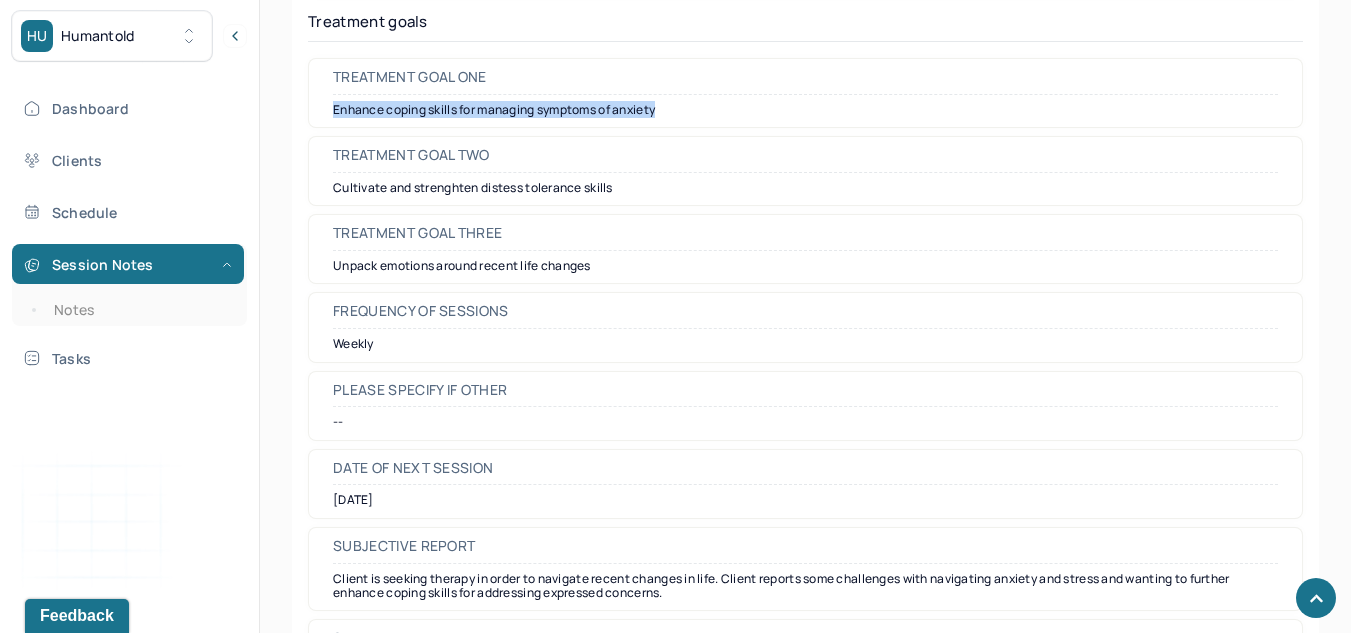 drag, startPoint x: 687, startPoint y: 117, endPoint x: 328, endPoint y: 103, distance: 359.2729 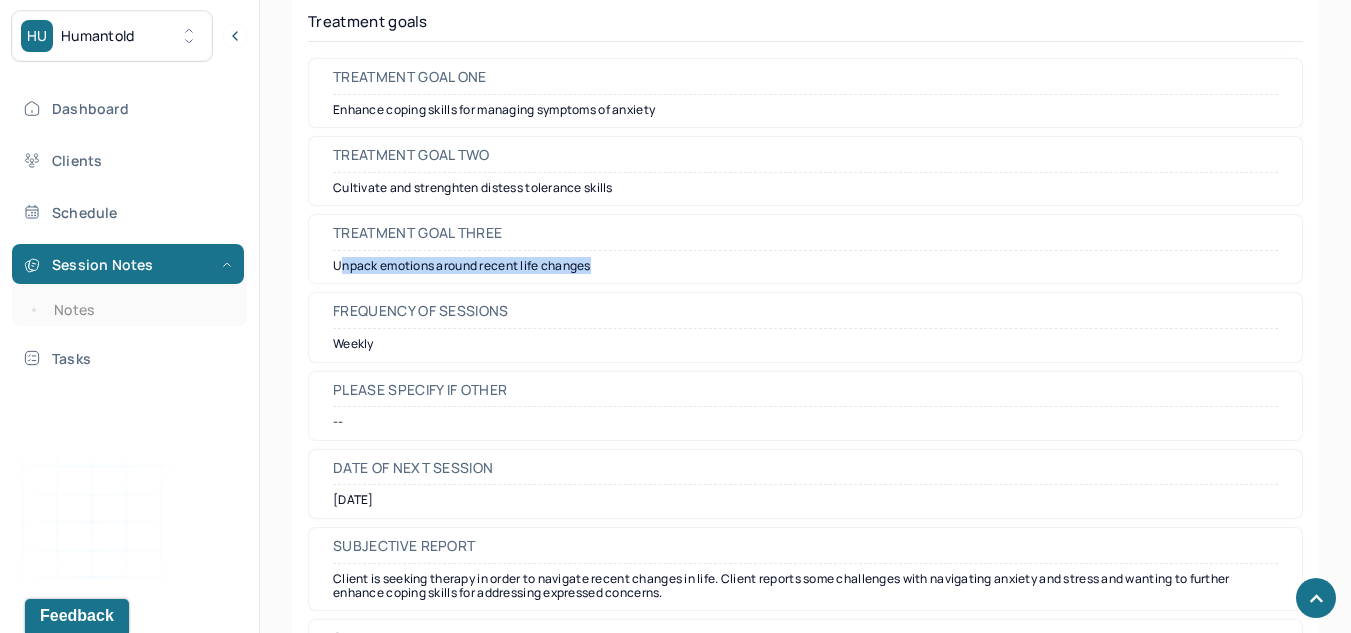drag, startPoint x: 611, startPoint y: 265, endPoint x: 342, endPoint y: 253, distance: 269.26752 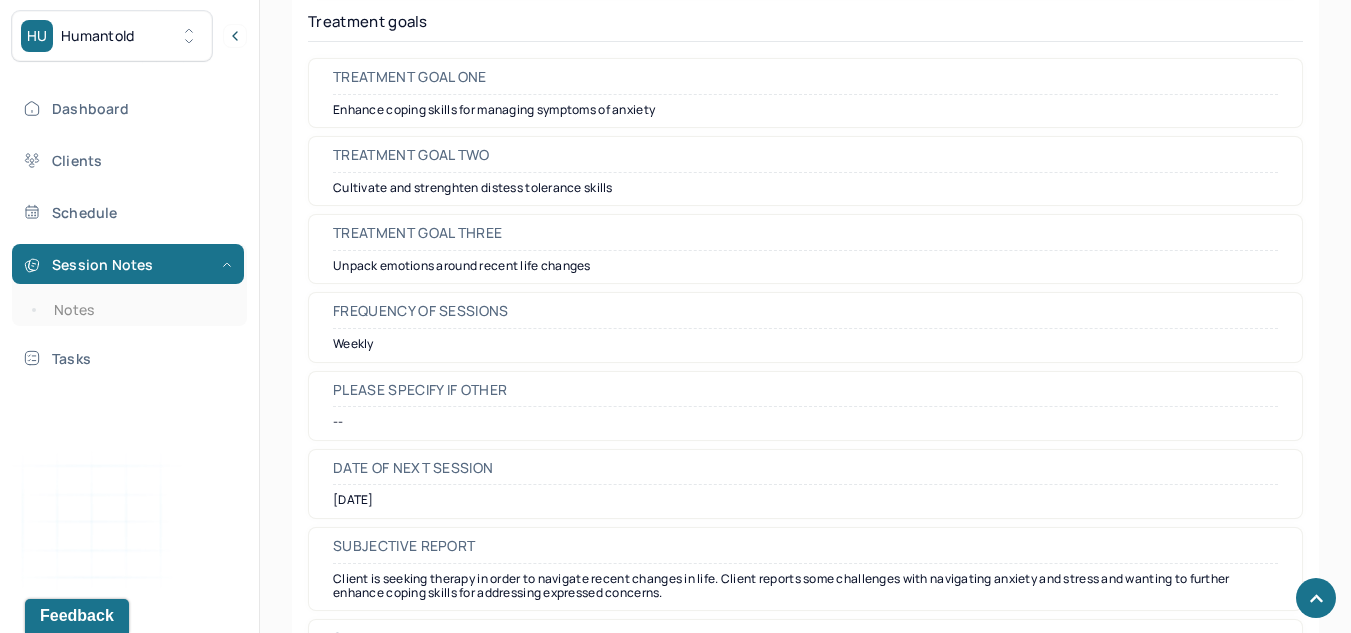 click on "Treatment goal two Cultivate and strenghten distess tolerance skills" at bounding box center [805, 171] 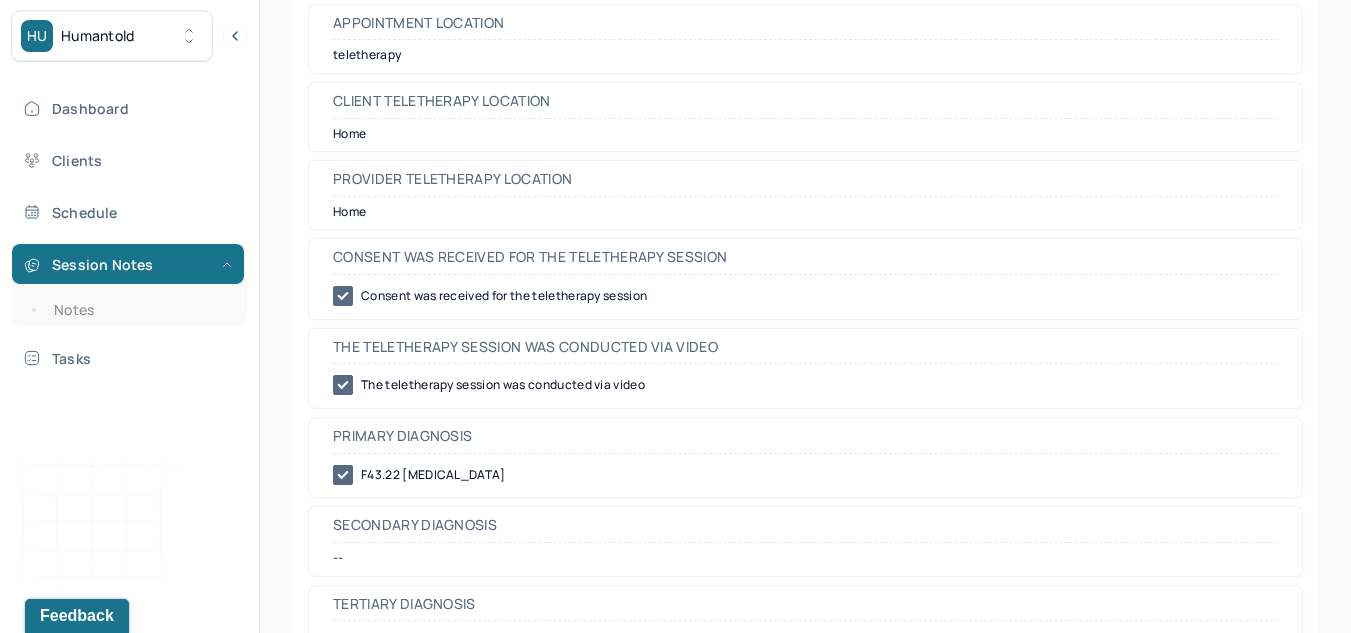 scroll, scrollTop: 0, scrollLeft: 0, axis: both 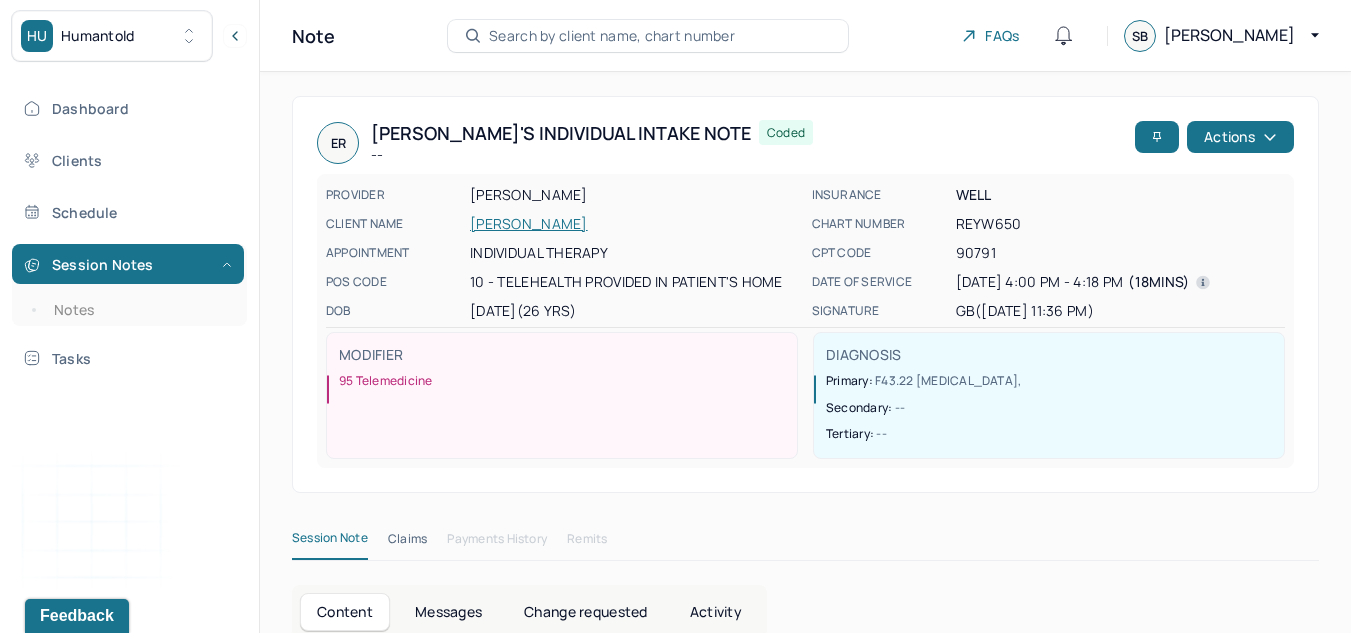 click on "Session Notes Notes" at bounding box center [129, 285] 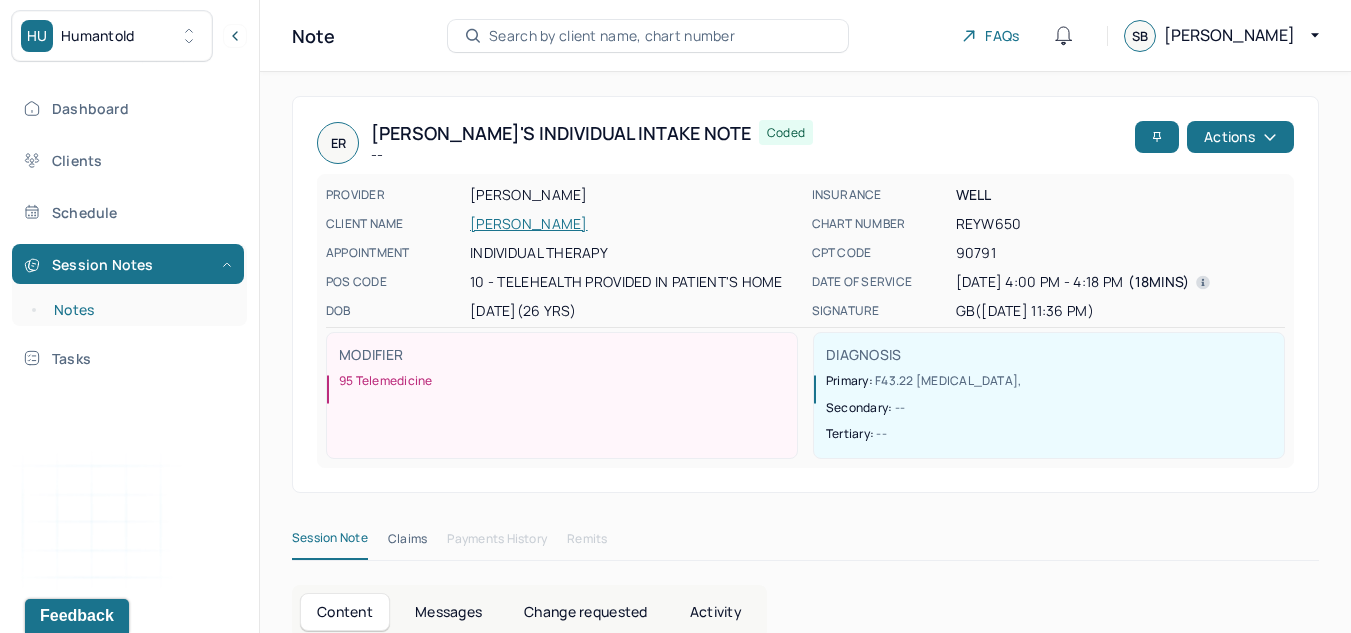 click on "Notes" at bounding box center (139, 310) 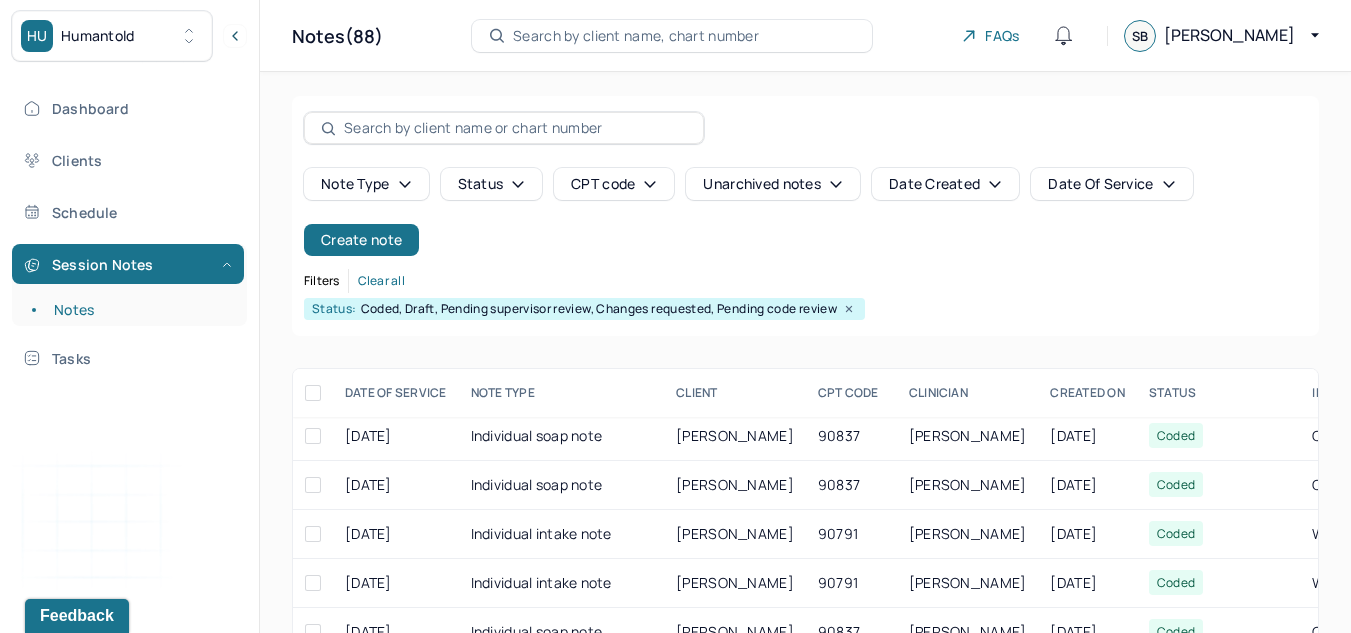 scroll, scrollTop: 877, scrollLeft: 0, axis: vertical 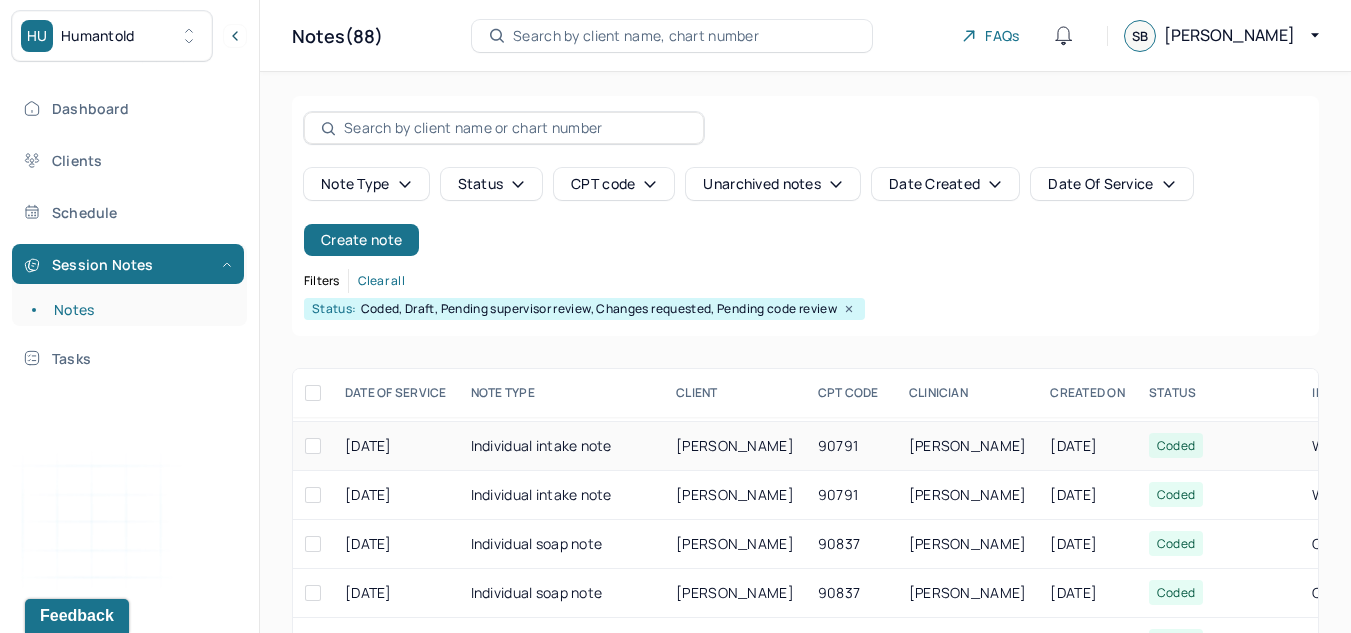 click on "Individual intake note" at bounding box center (562, 446) 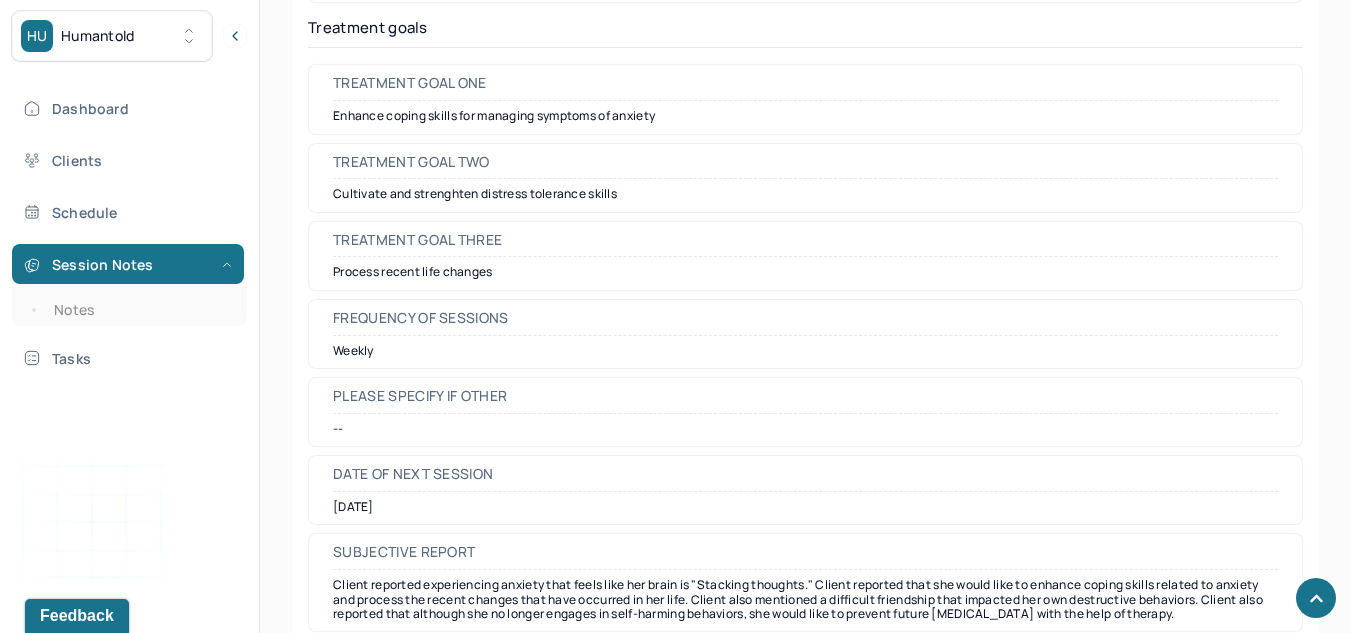 scroll, scrollTop: 8984, scrollLeft: 0, axis: vertical 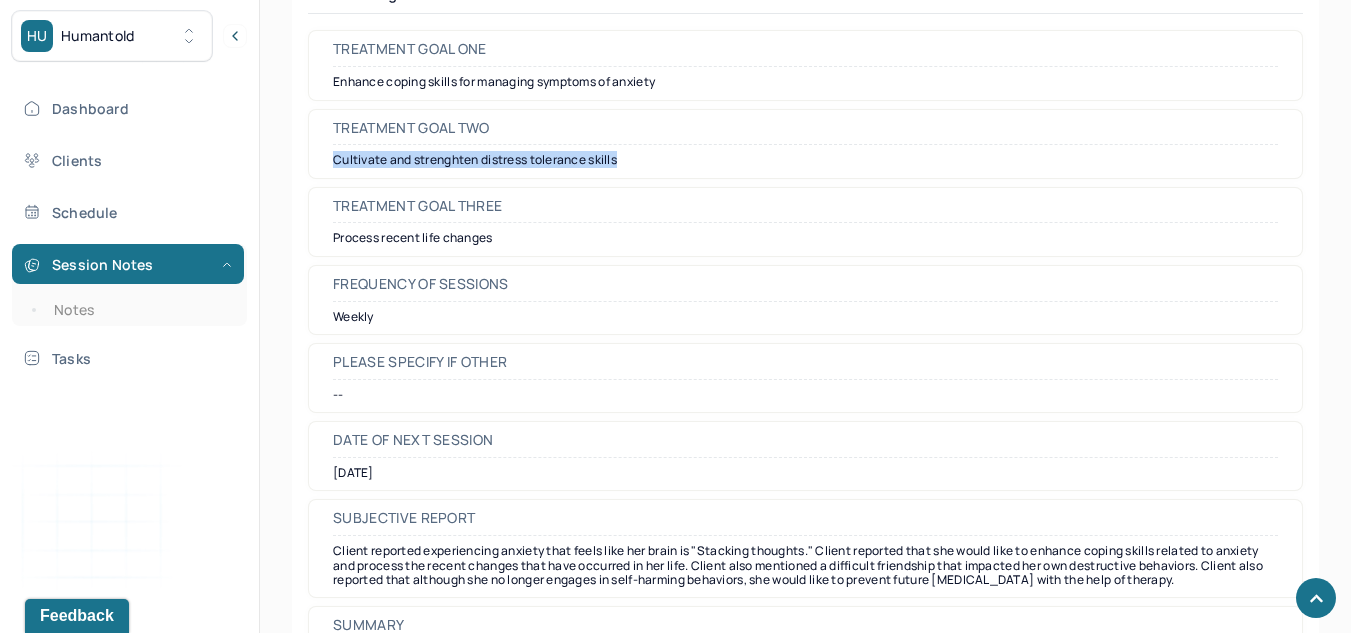 drag, startPoint x: 648, startPoint y: 149, endPoint x: 318, endPoint y: 147, distance: 330.00607 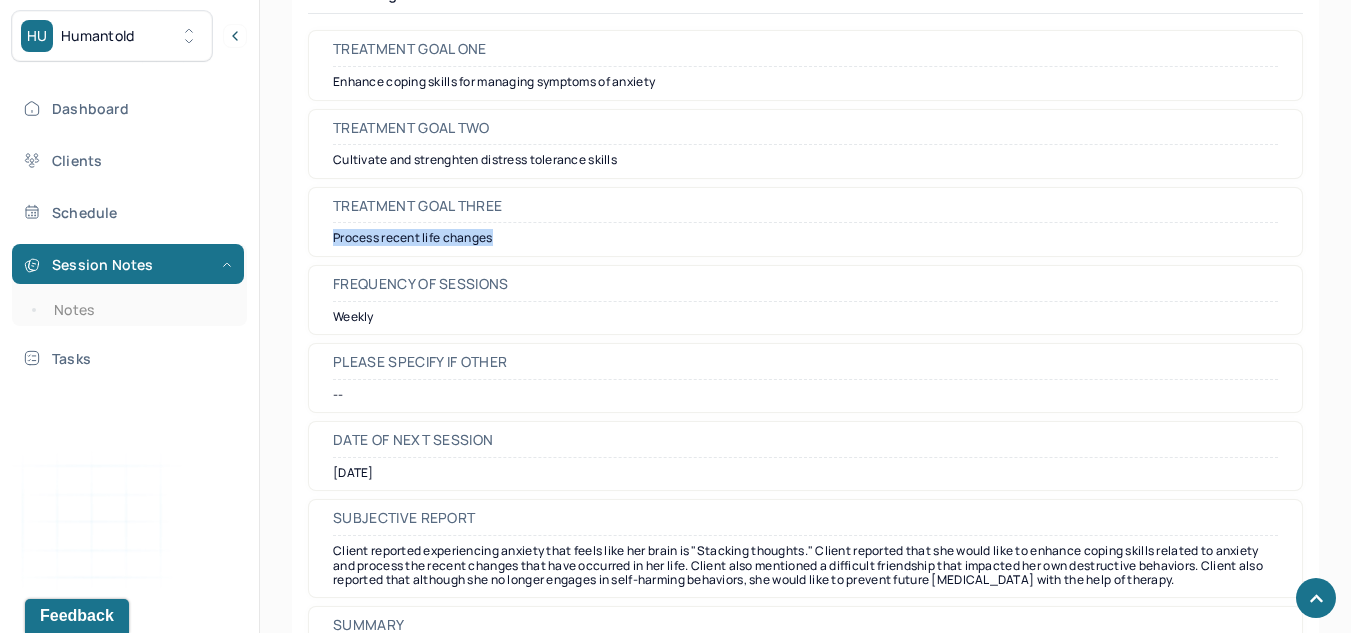 drag, startPoint x: 520, startPoint y: 217, endPoint x: 290, endPoint y: 229, distance: 230.31284 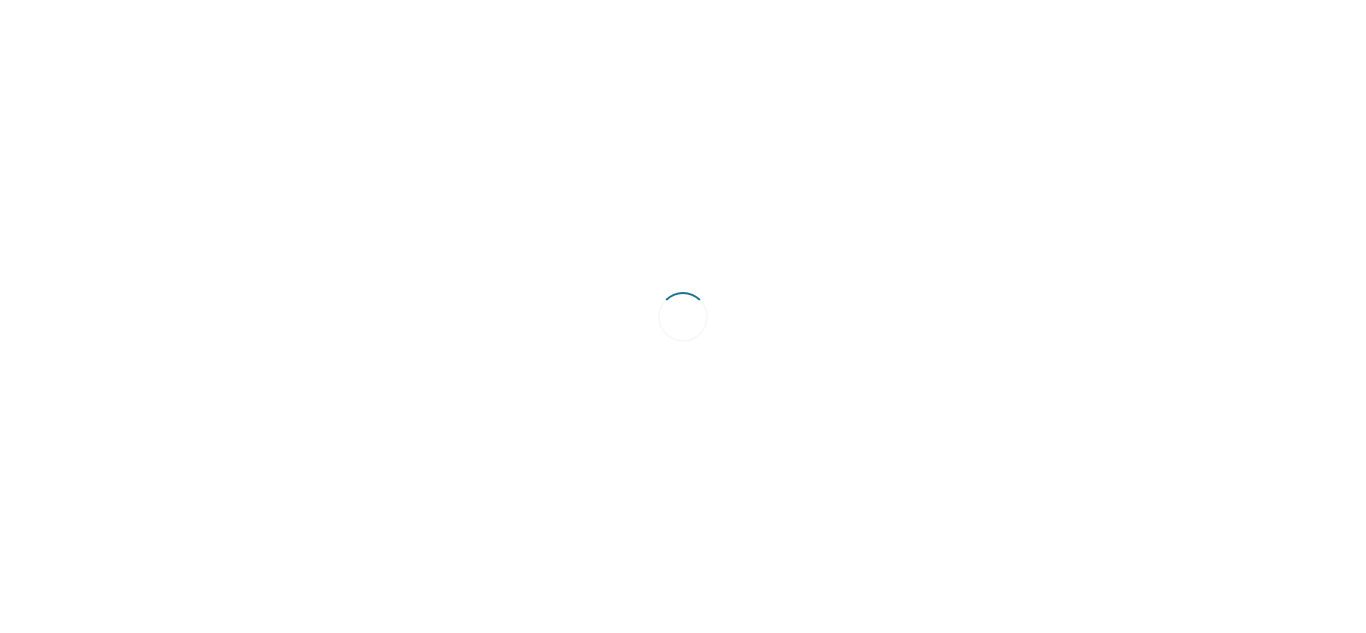 scroll, scrollTop: 0, scrollLeft: 0, axis: both 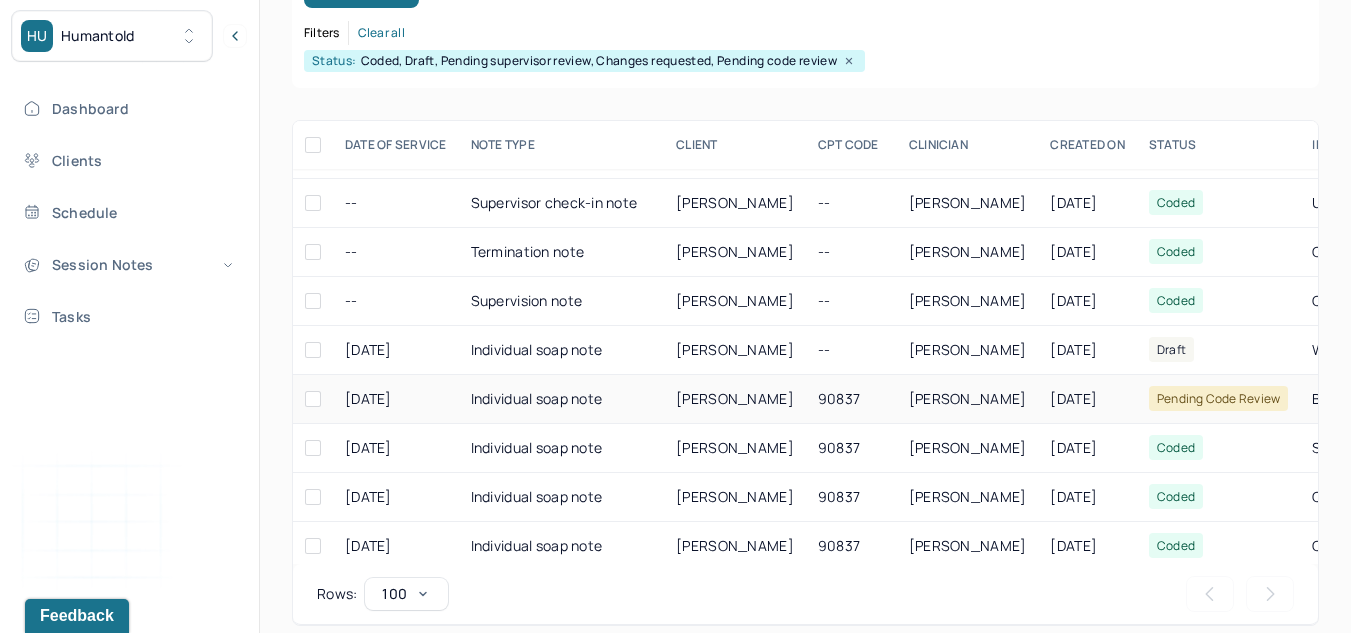 click on "[PERSON_NAME]" at bounding box center (735, 398) 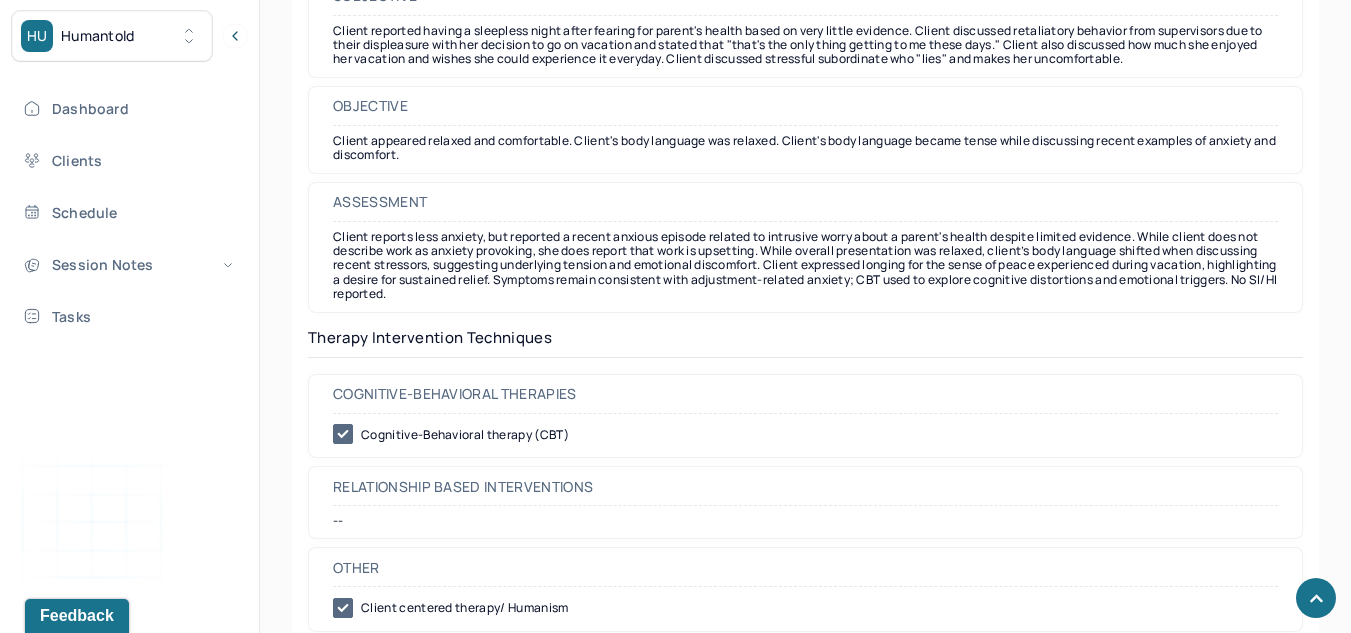 scroll, scrollTop: 1786, scrollLeft: 0, axis: vertical 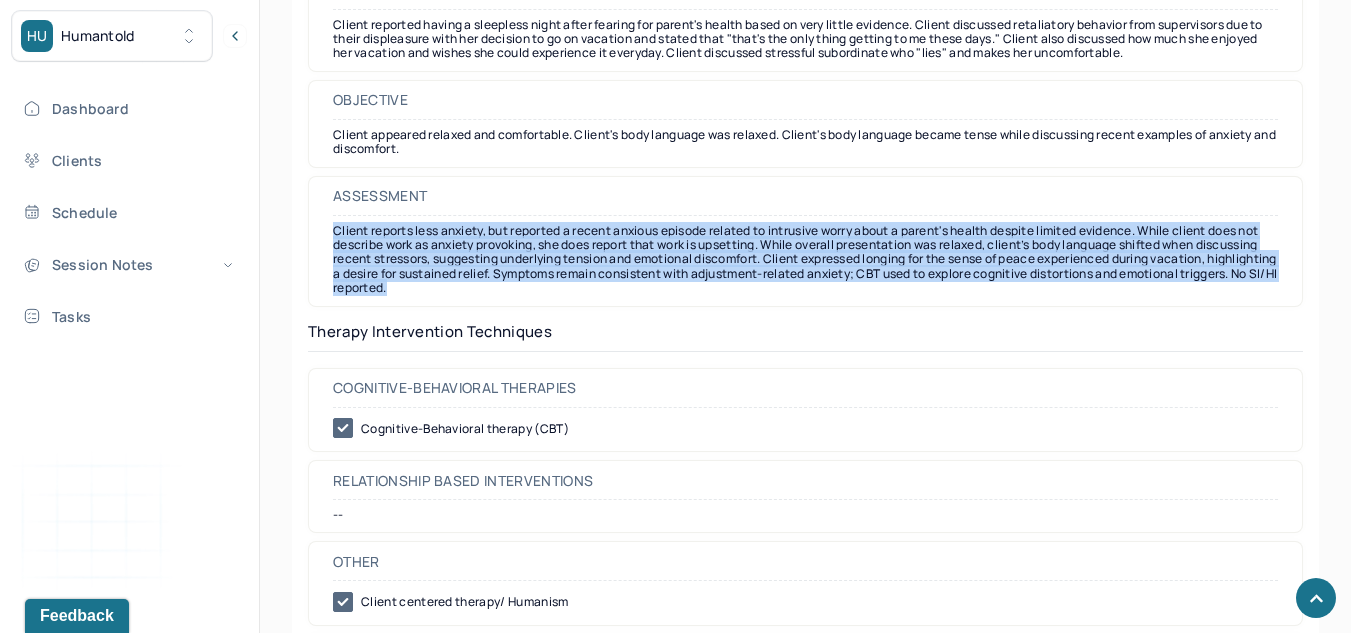 drag, startPoint x: 590, startPoint y: 284, endPoint x: 311, endPoint y: 231, distance: 283.98944 